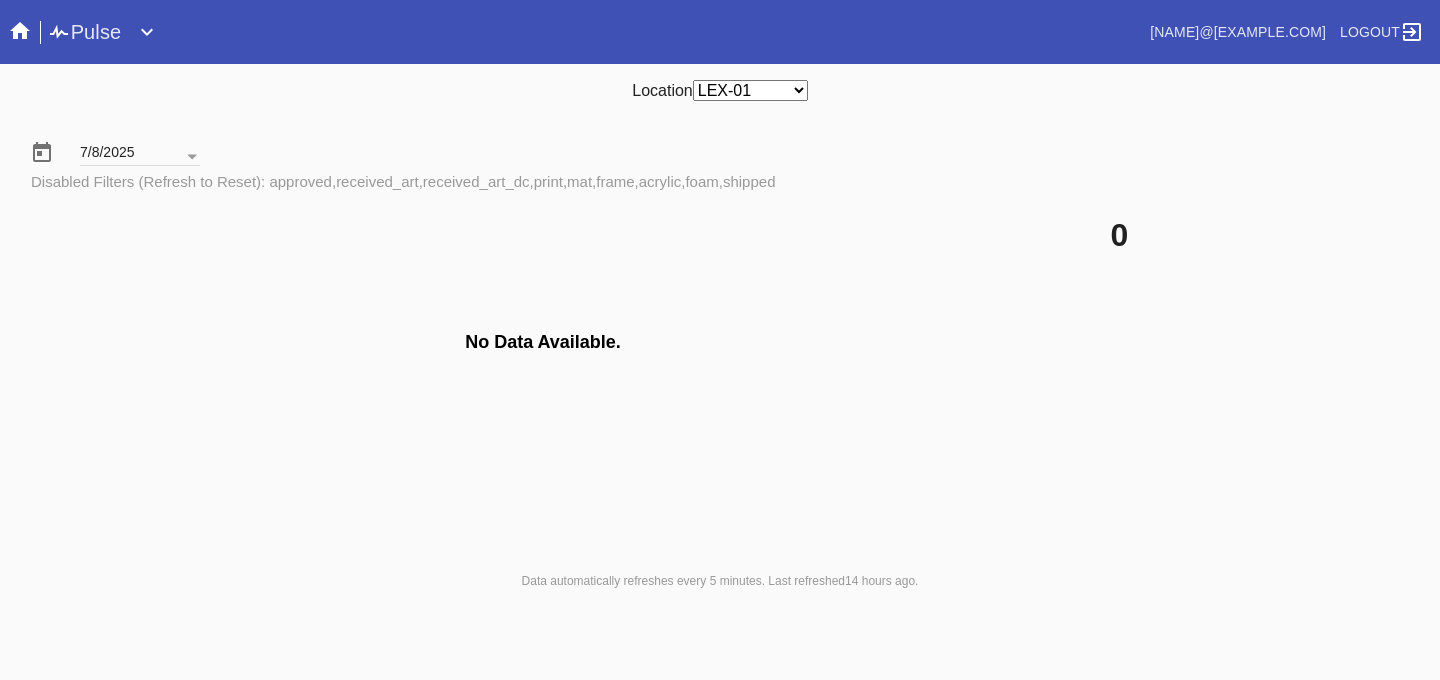scroll, scrollTop: 0, scrollLeft: 0, axis: both 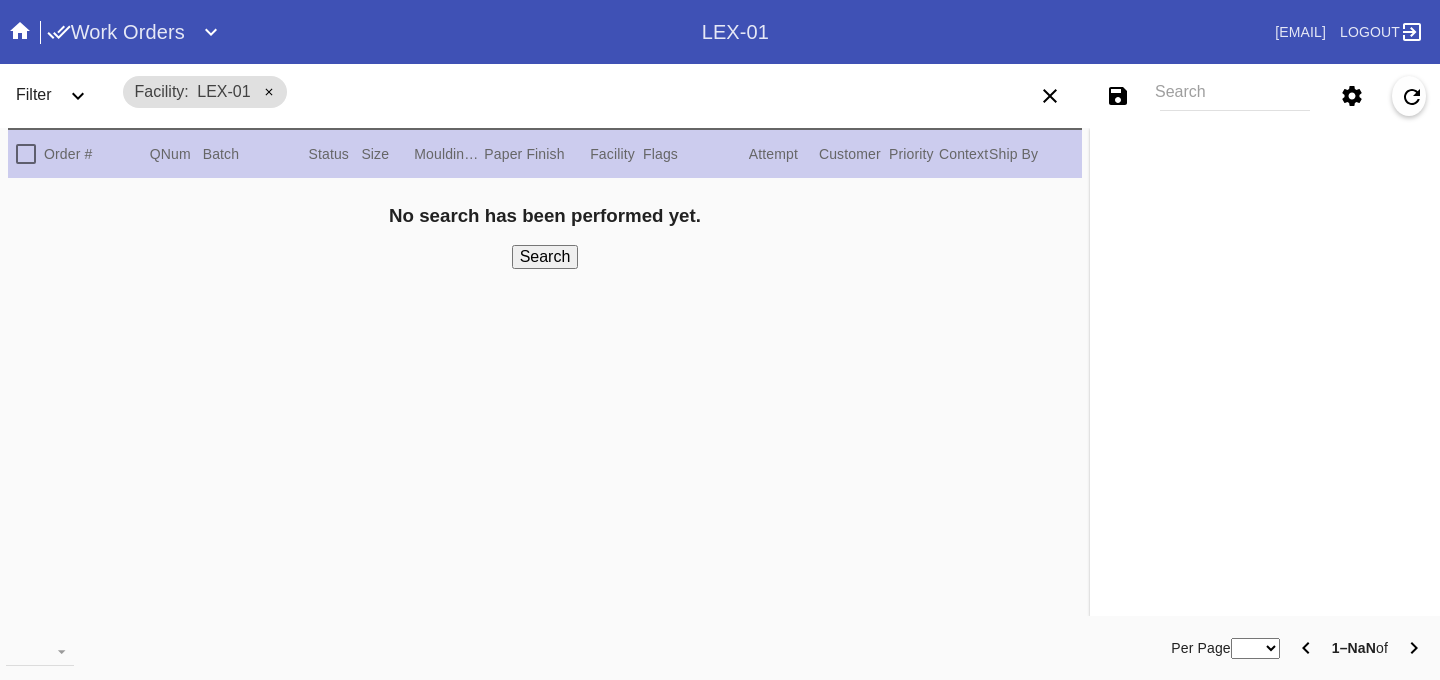 click on "Search" at bounding box center (1235, 96) 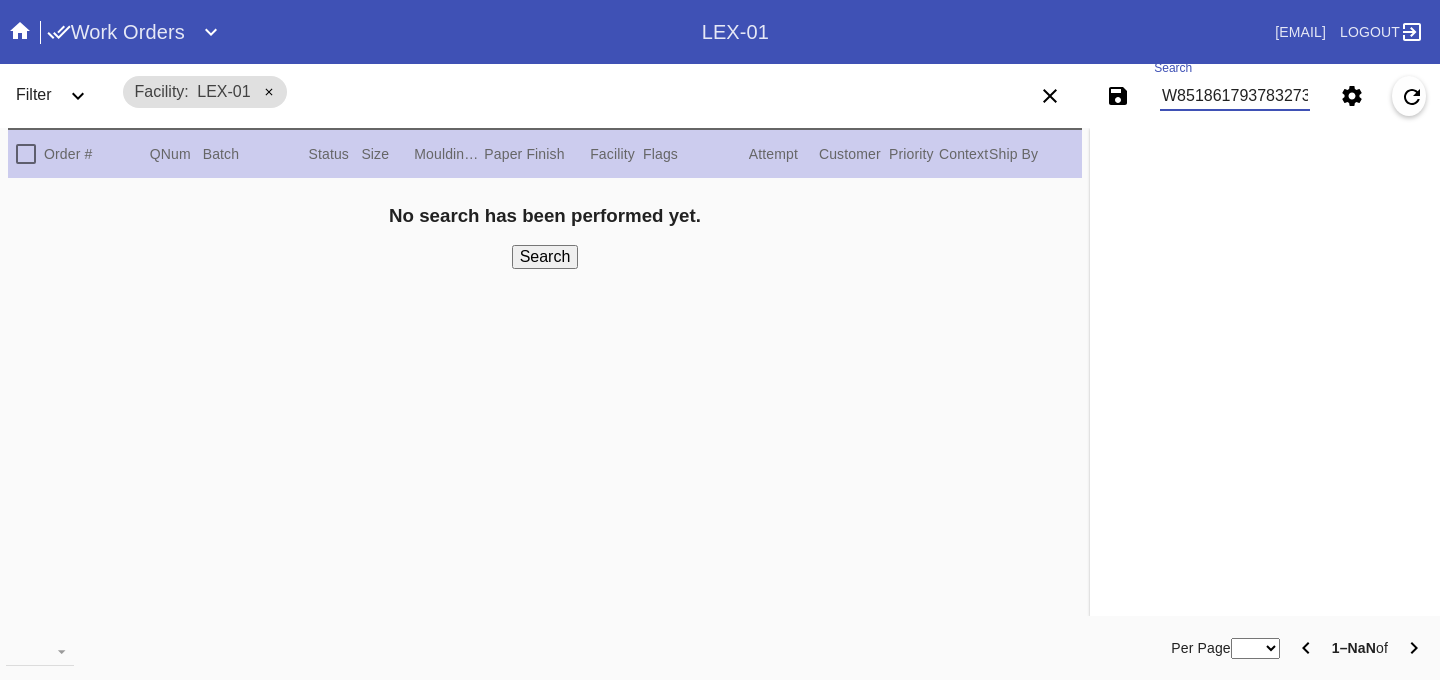scroll, scrollTop: 0, scrollLeft: 3, axis: horizontal 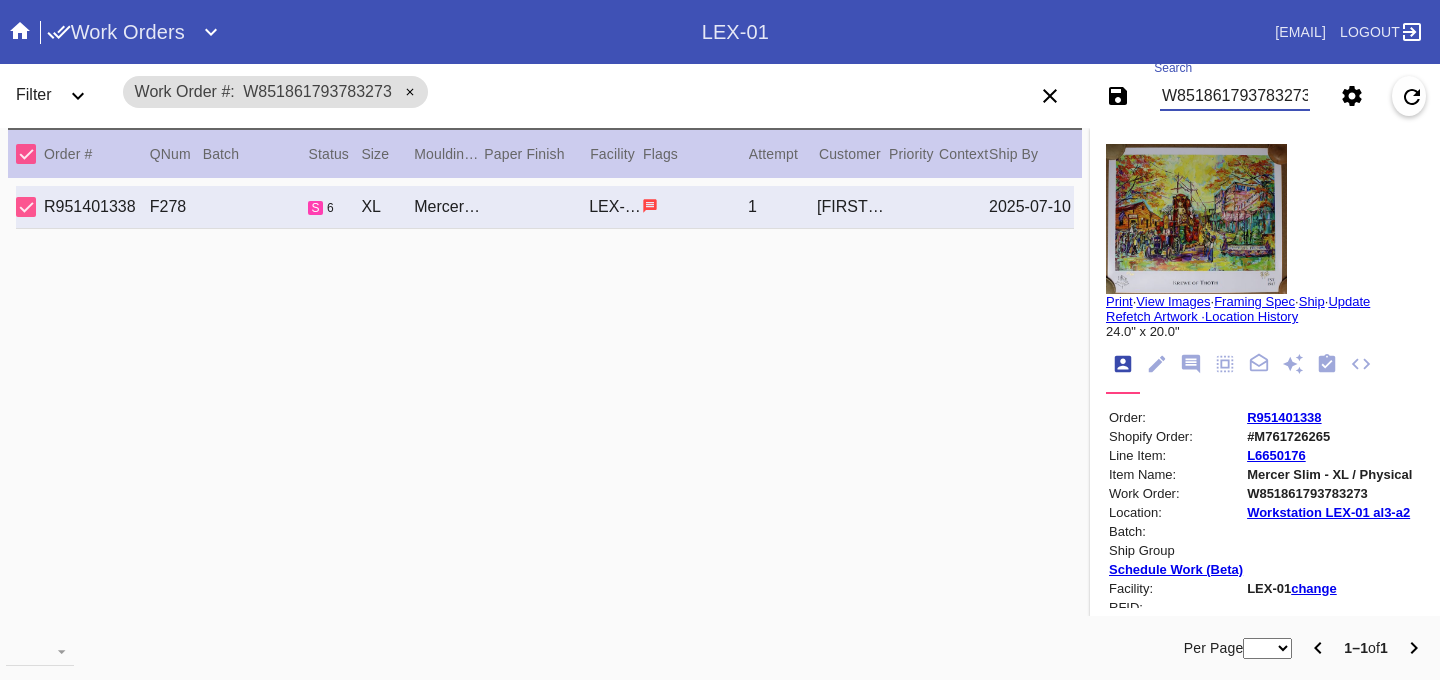 click on "View Images" at bounding box center (1173, 301) 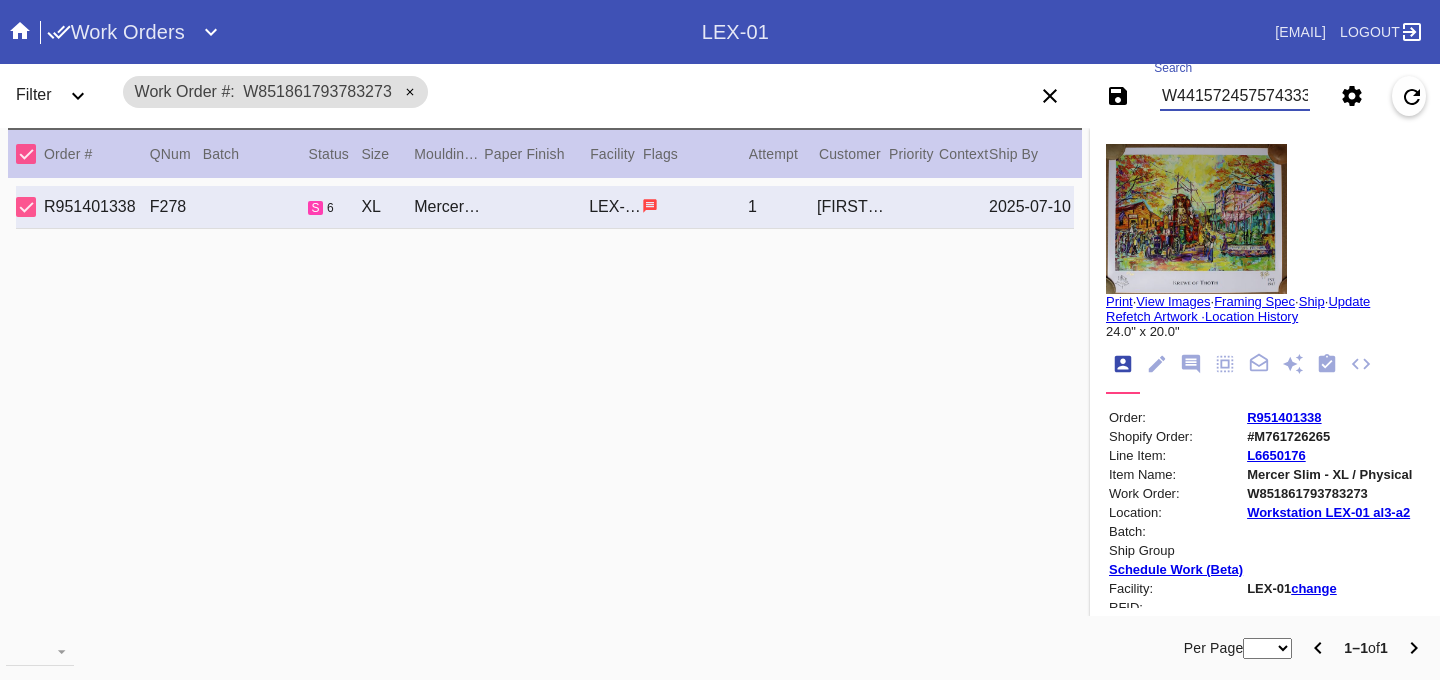 scroll, scrollTop: 0, scrollLeft: 3, axis: horizontal 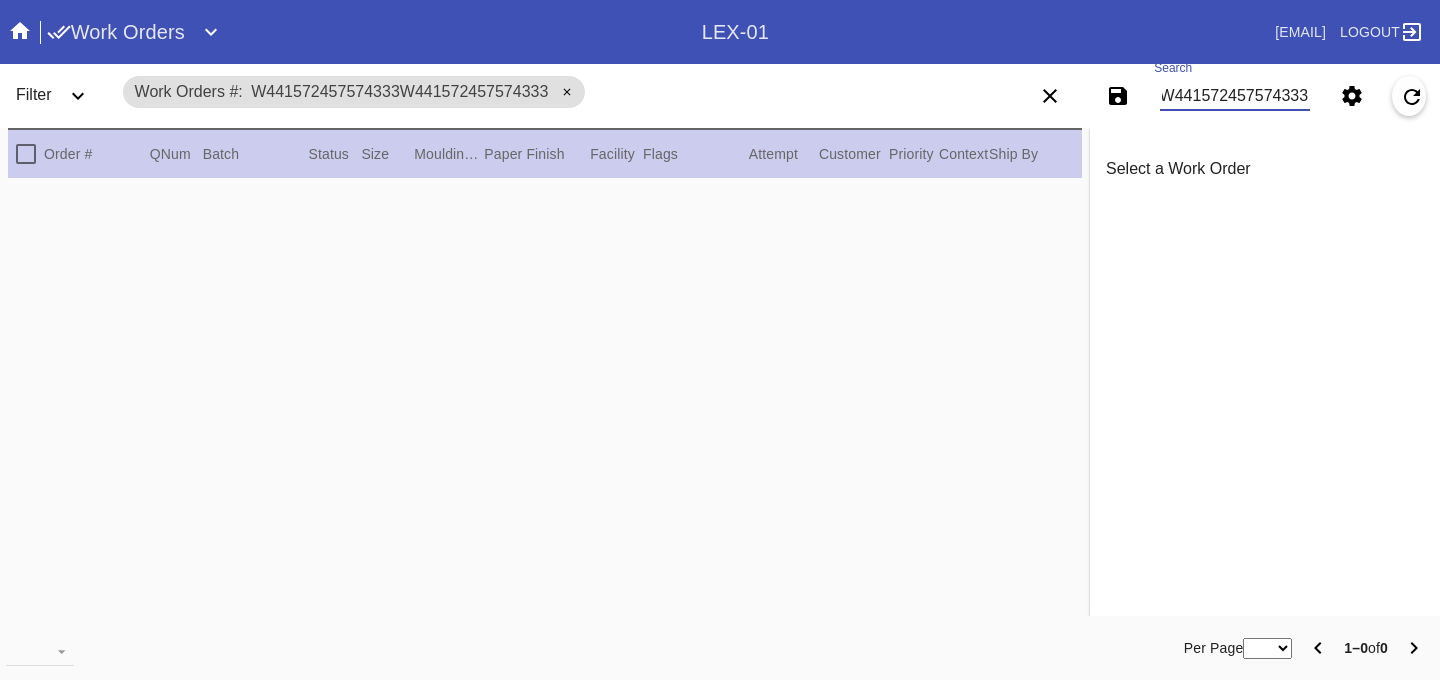 click on "W441572457574333W441572457574333" at bounding box center [1235, 96] 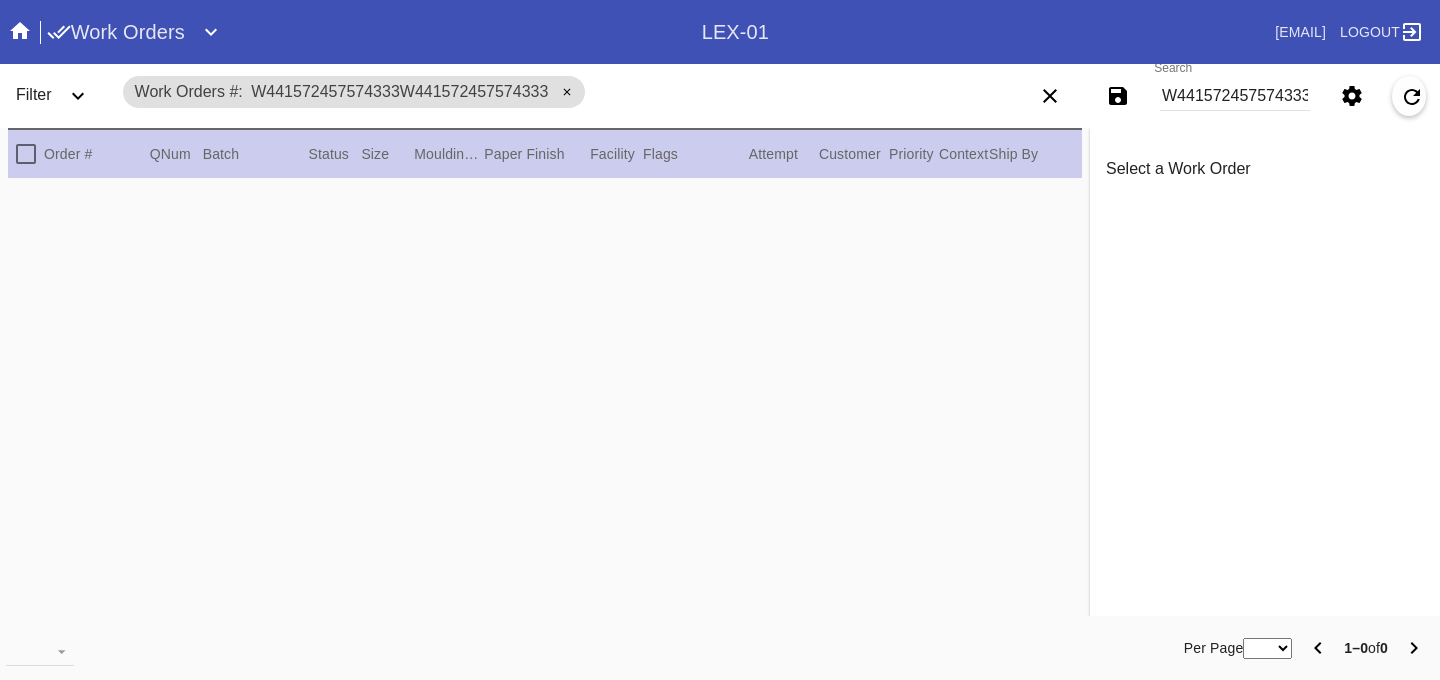 click at bounding box center (567, 92) 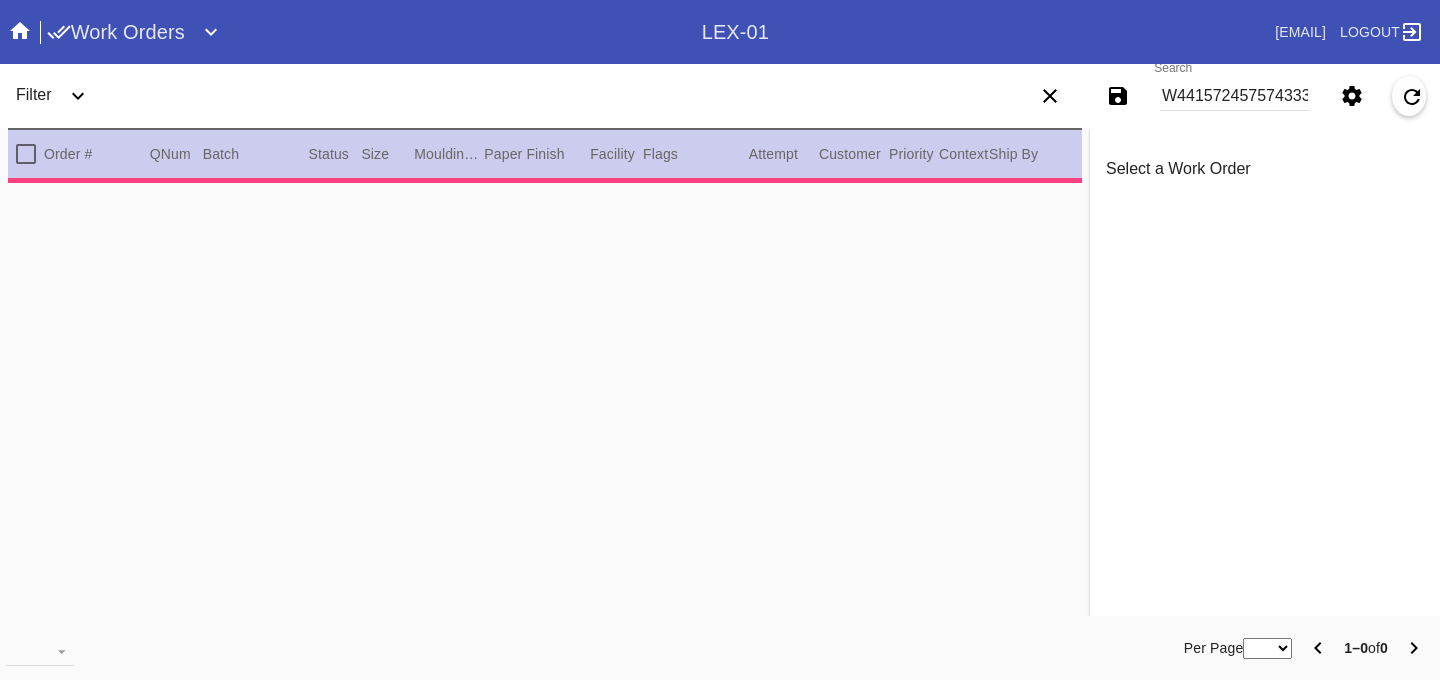 click on "W441572457574333W441572457574333" at bounding box center (1235, 96) 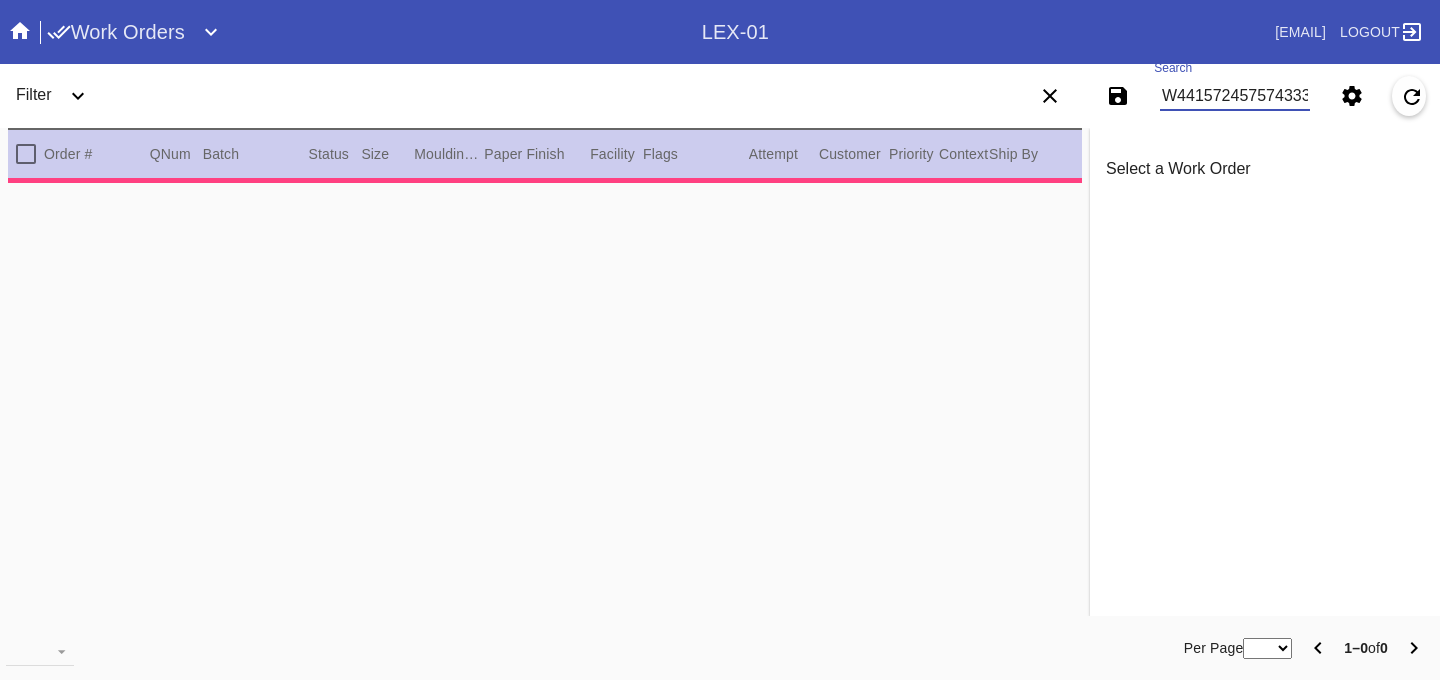 click on "W441572457574333W441572457574333" at bounding box center [1235, 96] 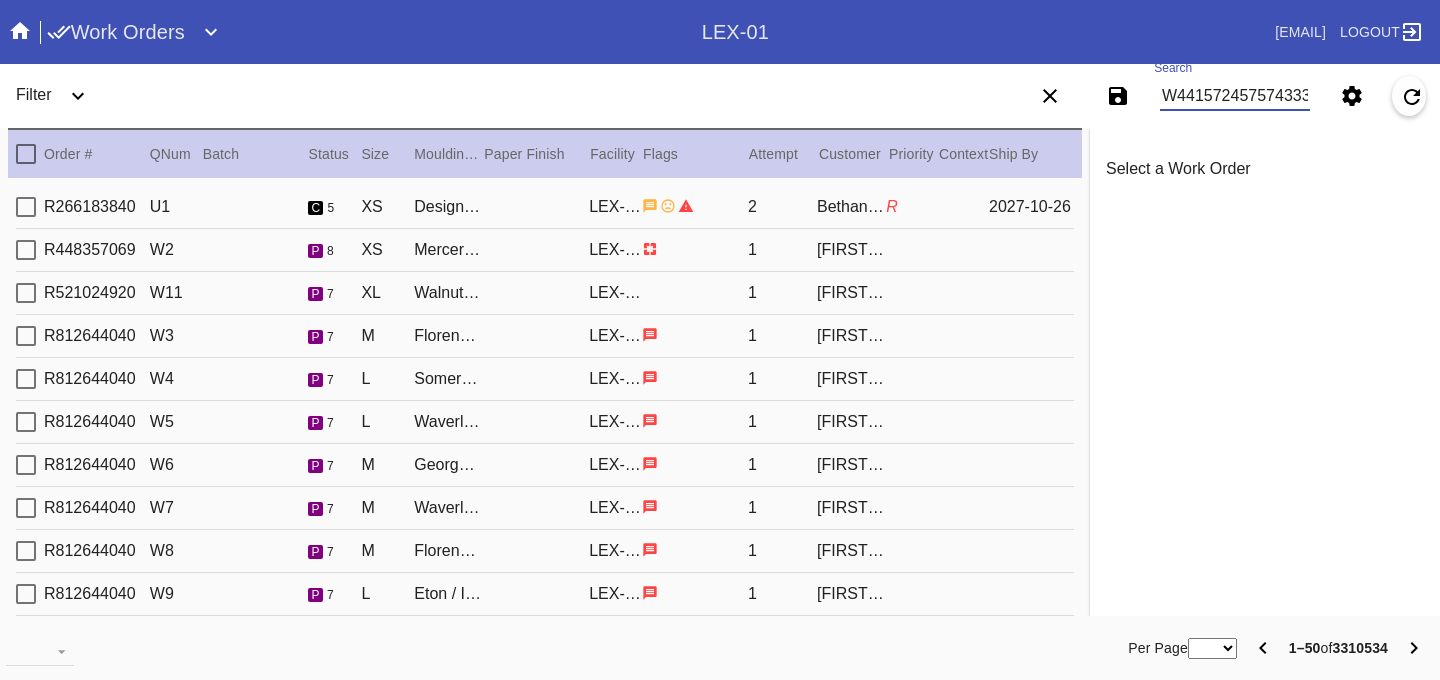 scroll, scrollTop: 0, scrollLeft: 3, axis: horizontal 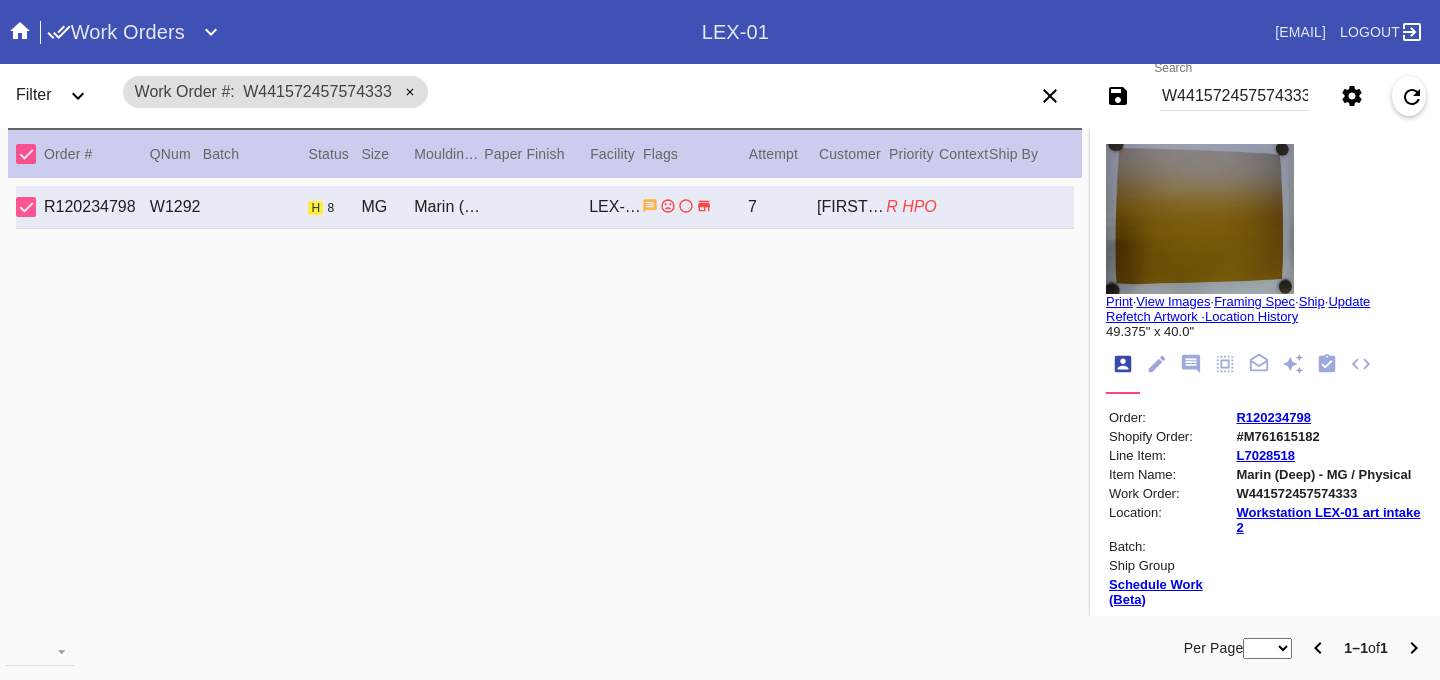 click on "View Images" at bounding box center (1173, 301) 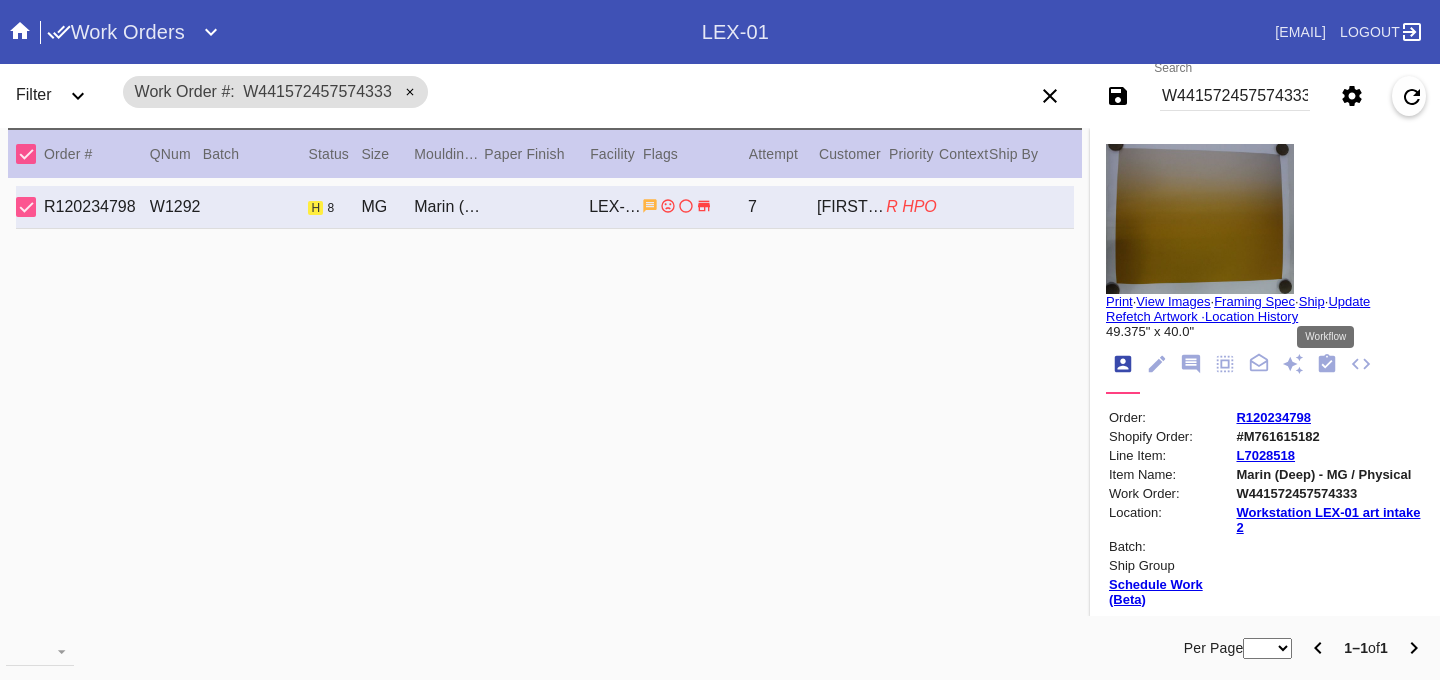 click at bounding box center (1327, 363) 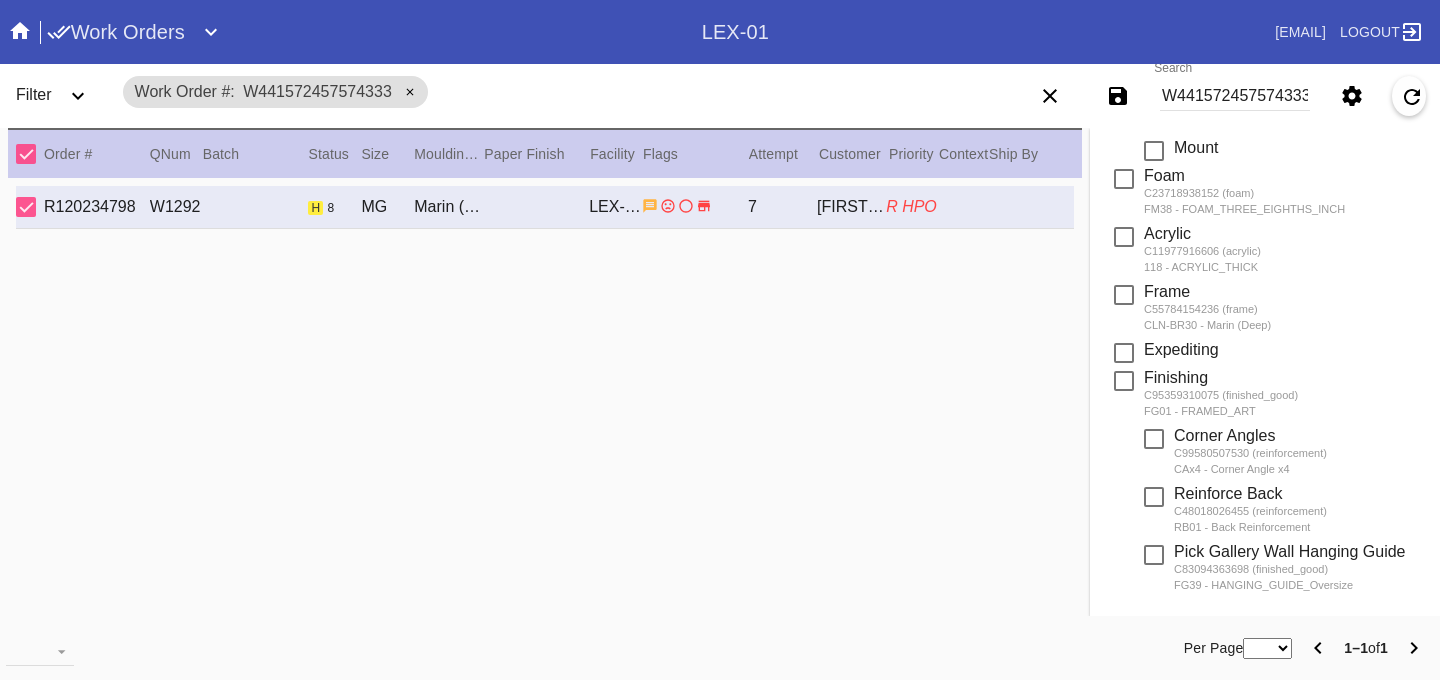 scroll, scrollTop: 498, scrollLeft: 0, axis: vertical 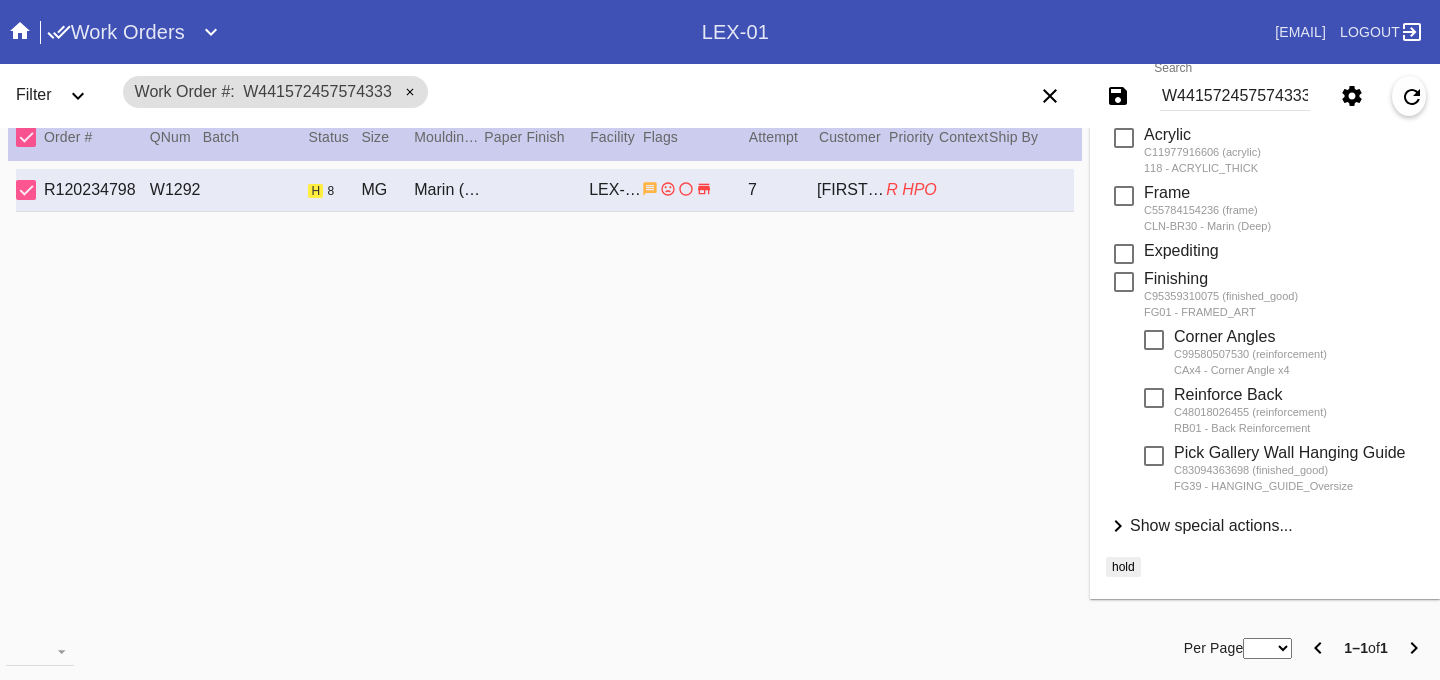click on "Show special actions..." at bounding box center [1211, 525] 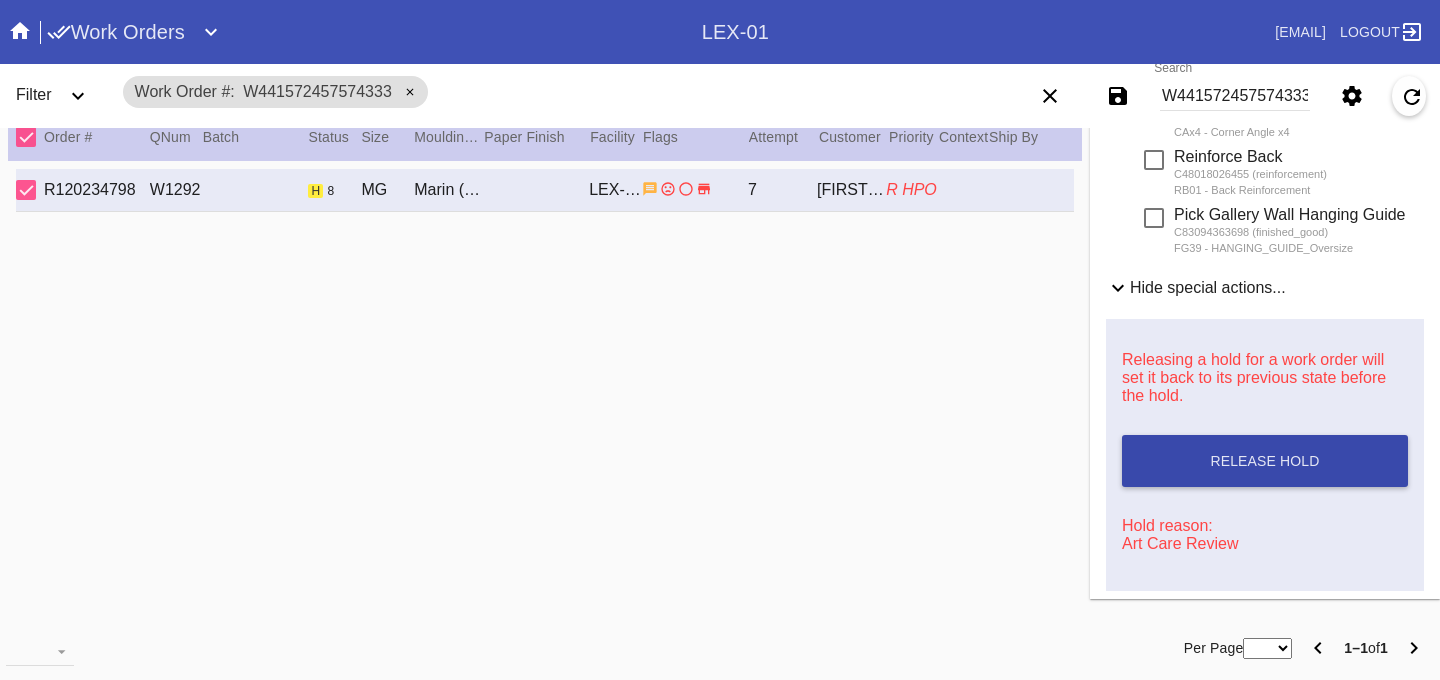 scroll, scrollTop: 724, scrollLeft: 0, axis: vertical 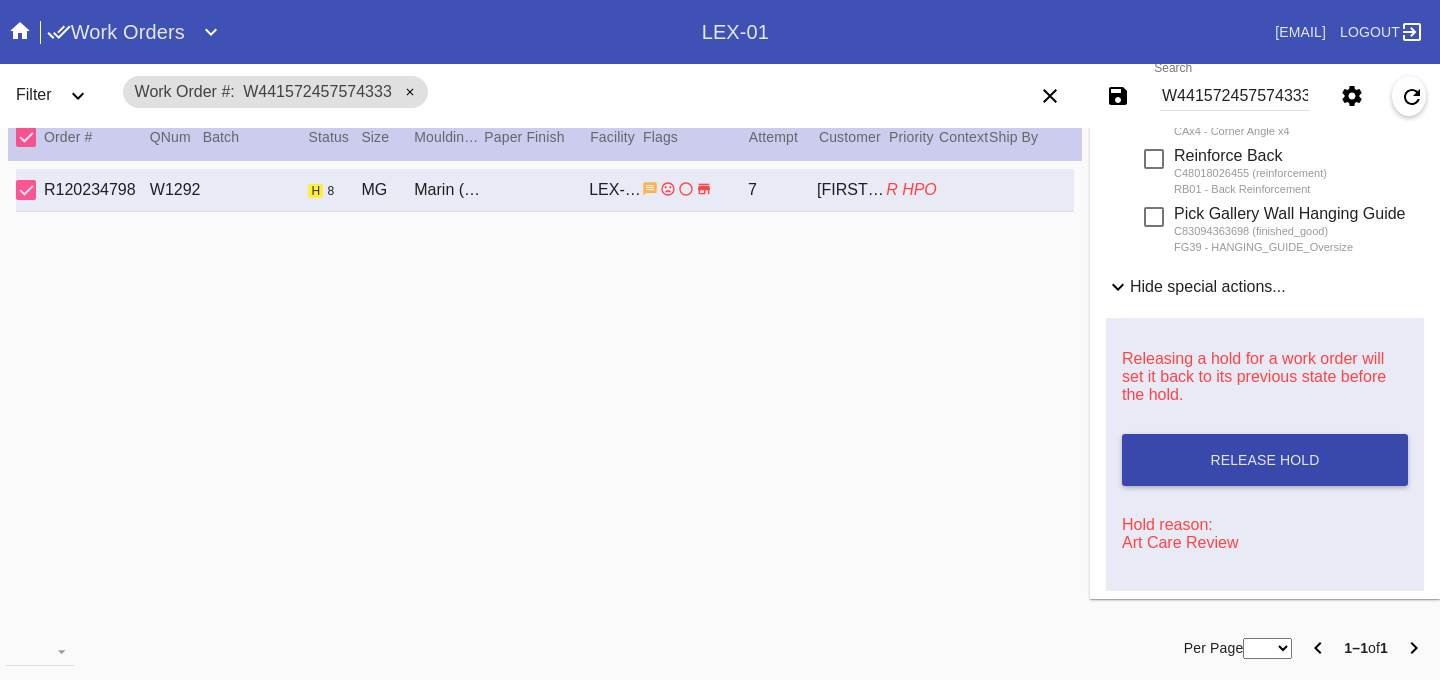 click on "Release Hold" at bounding box center [1264, 460] 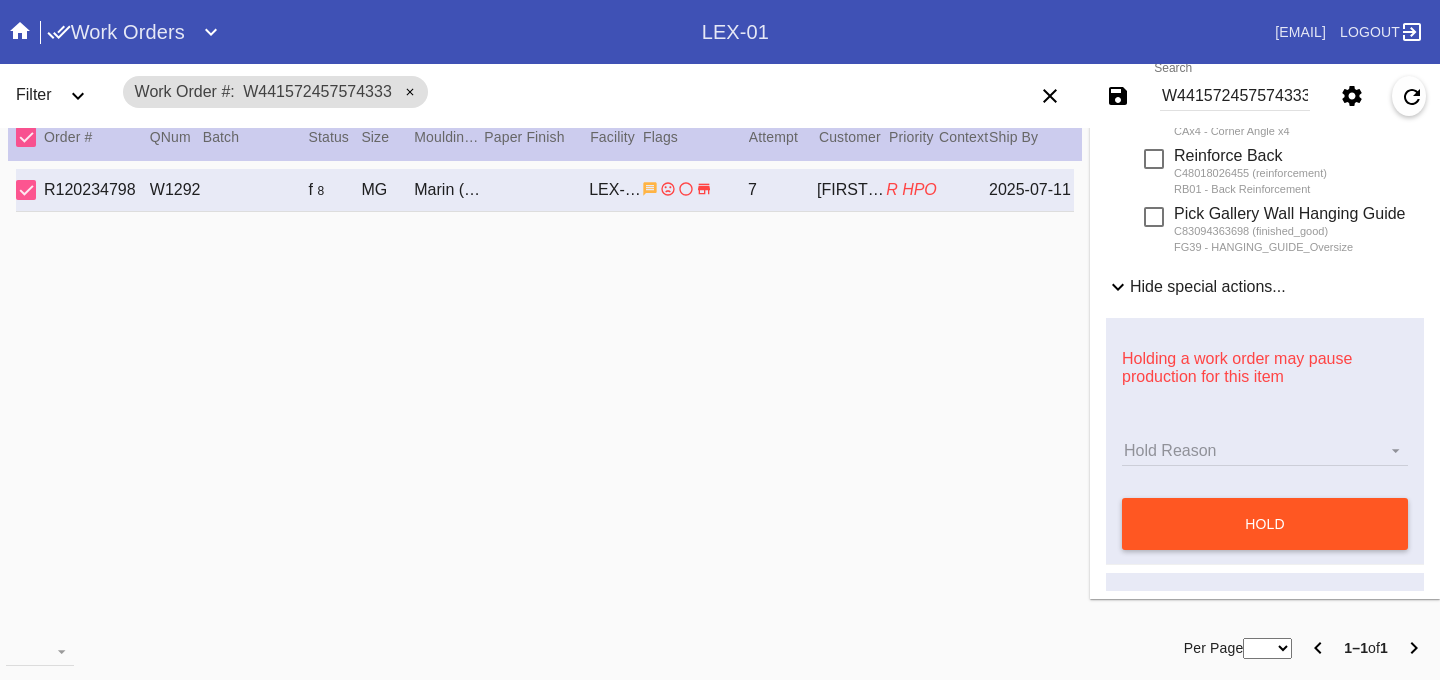 click on "W441572457574333" at bounding box center (1235, 96) 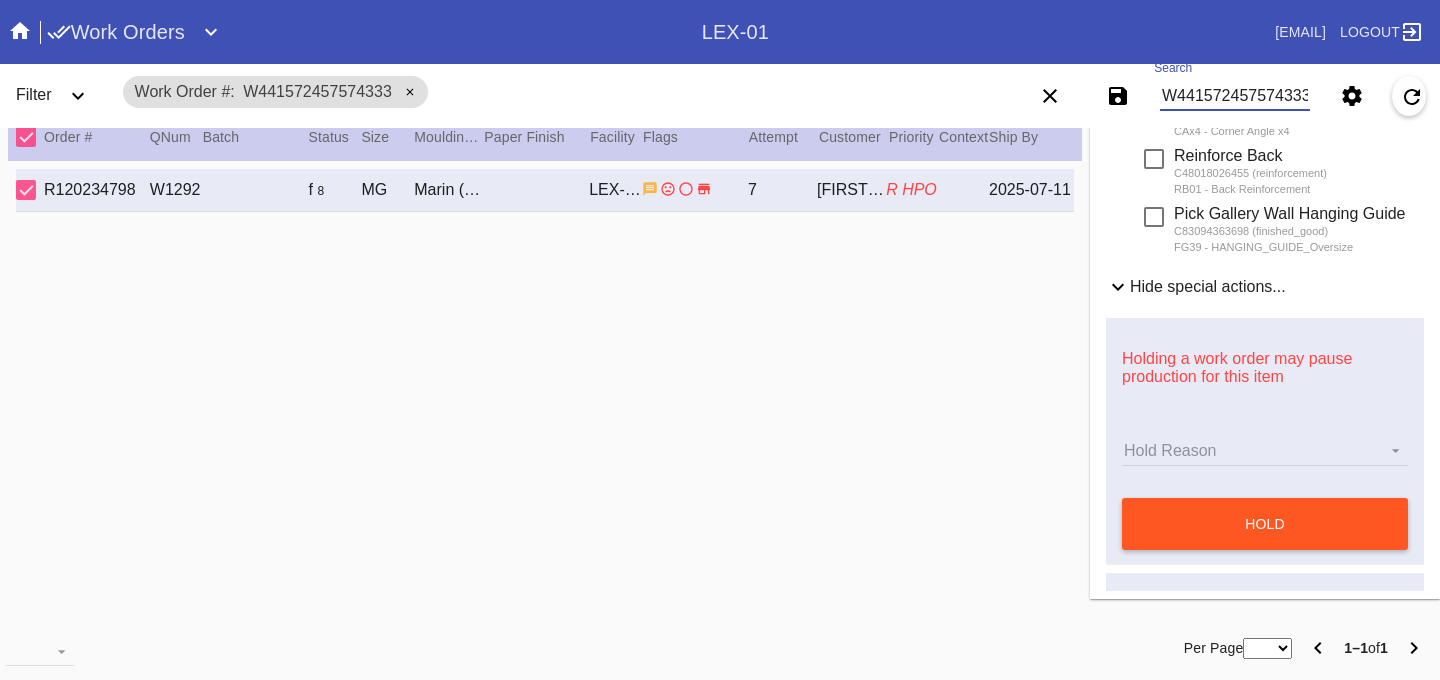 click on "W441572457574333" at bounding box center (1235, 96) 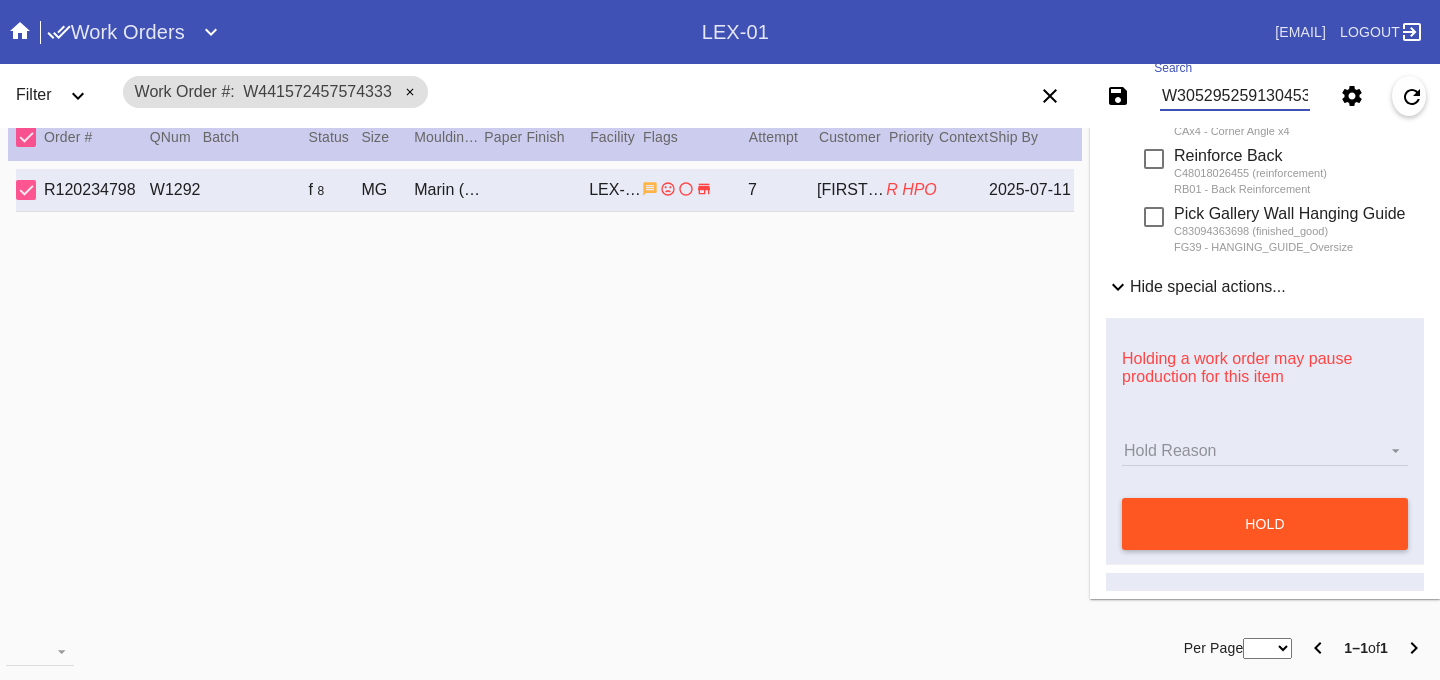 scroll, scrollTop: 0, scrollLeft: 3, axis: horizontal 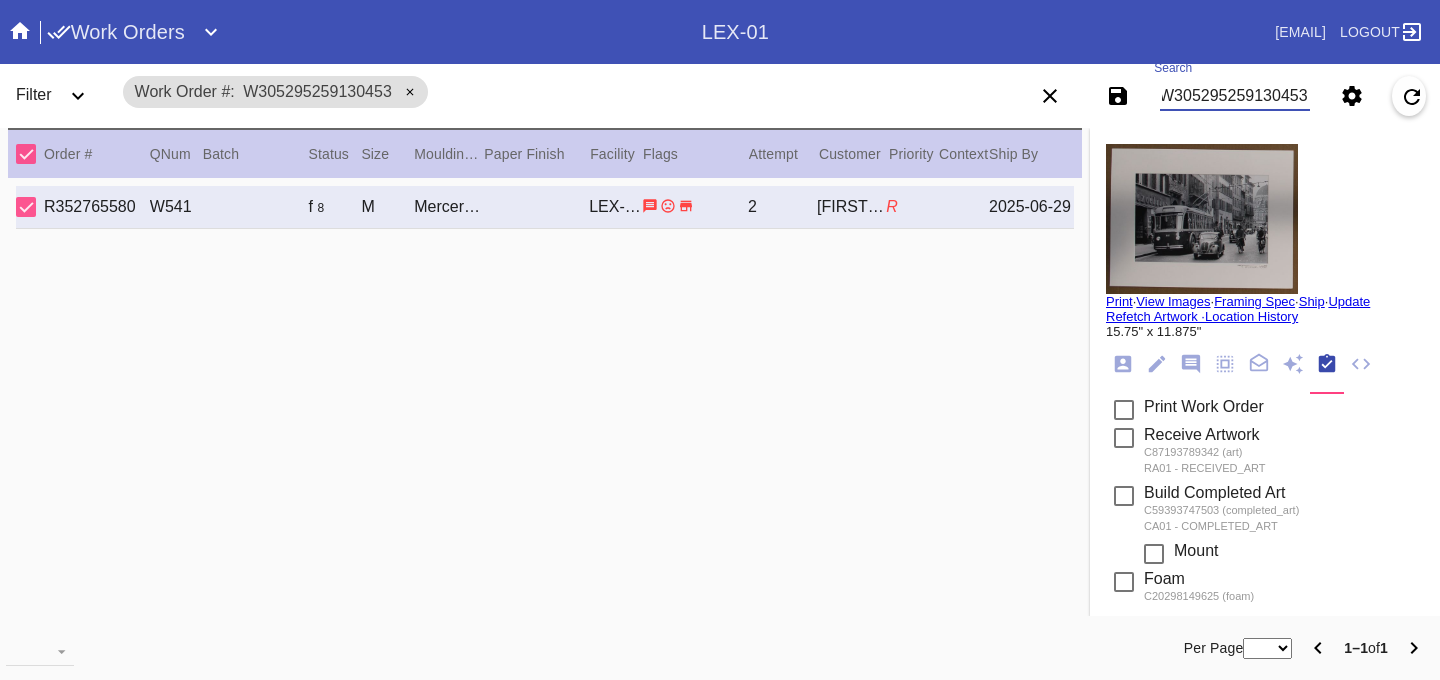 type on "W305295259130453" 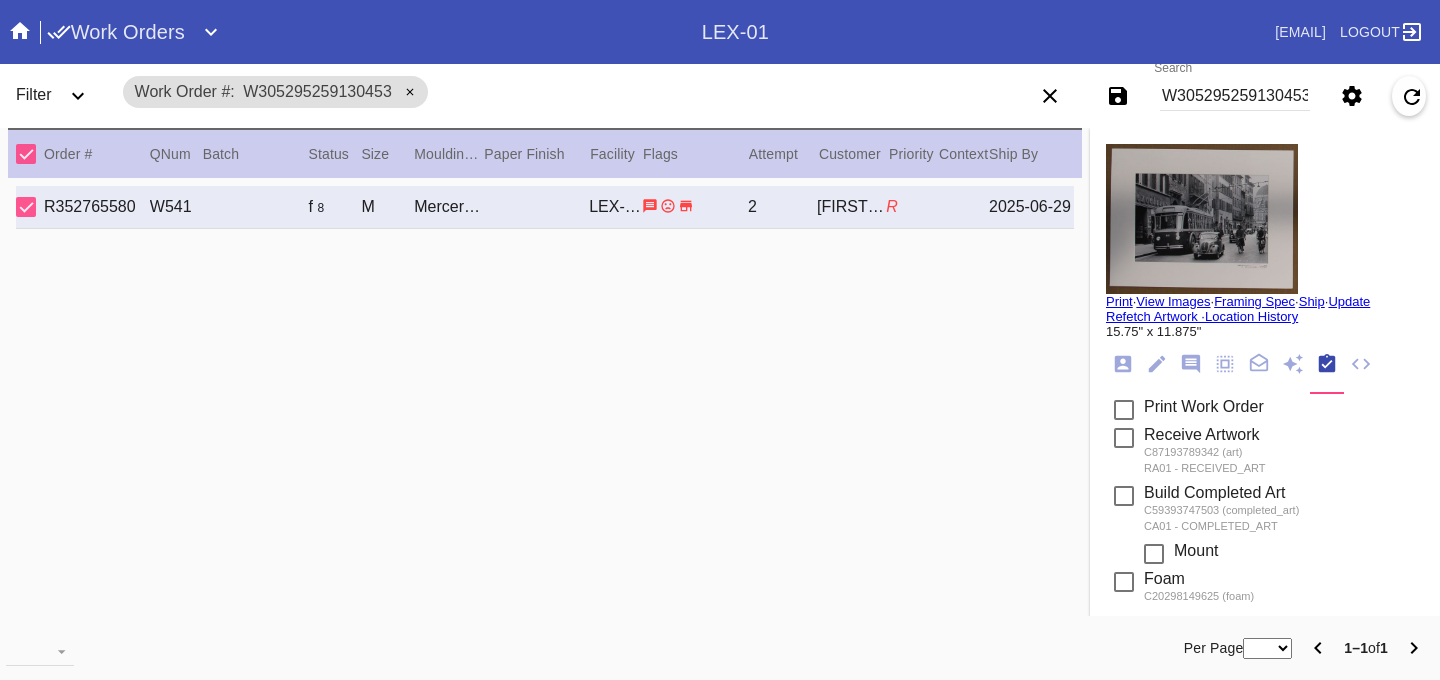 click at bounding box center (1123, 364) 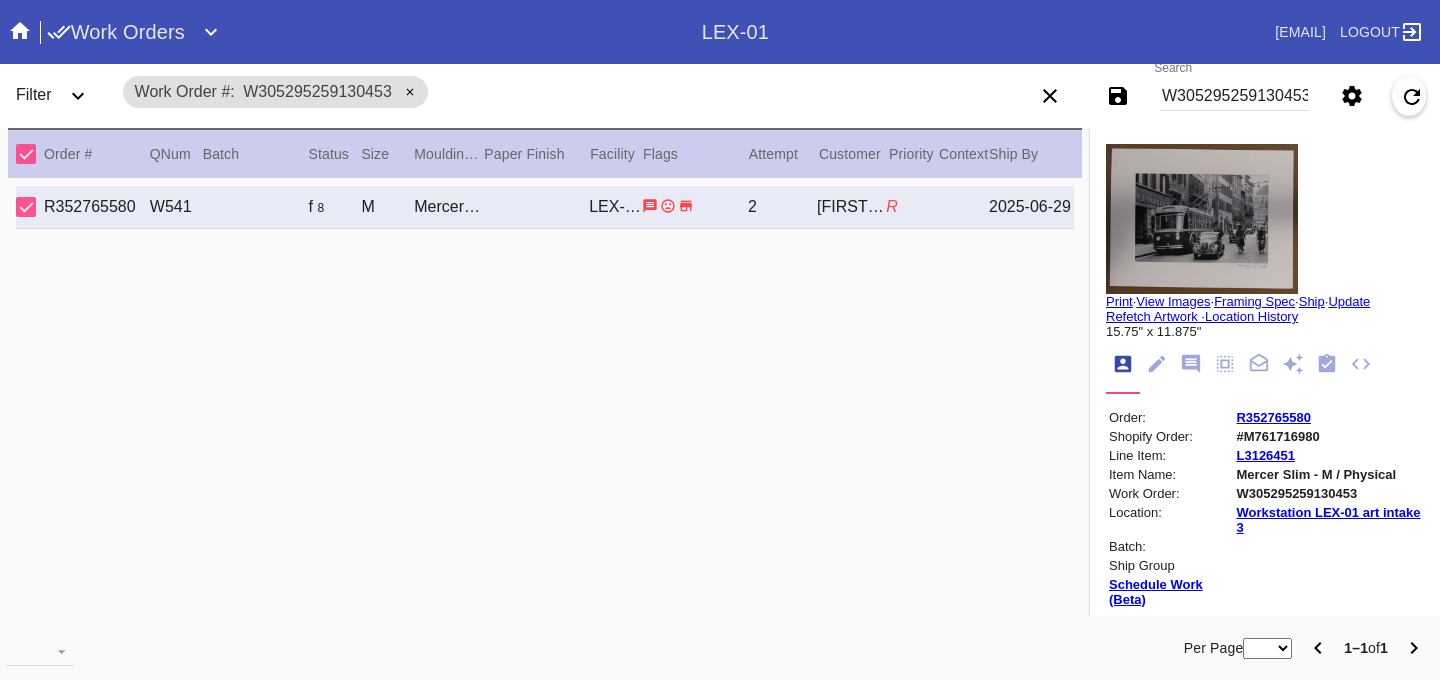 click on "R352765580" at bounding box center (1273, 417) 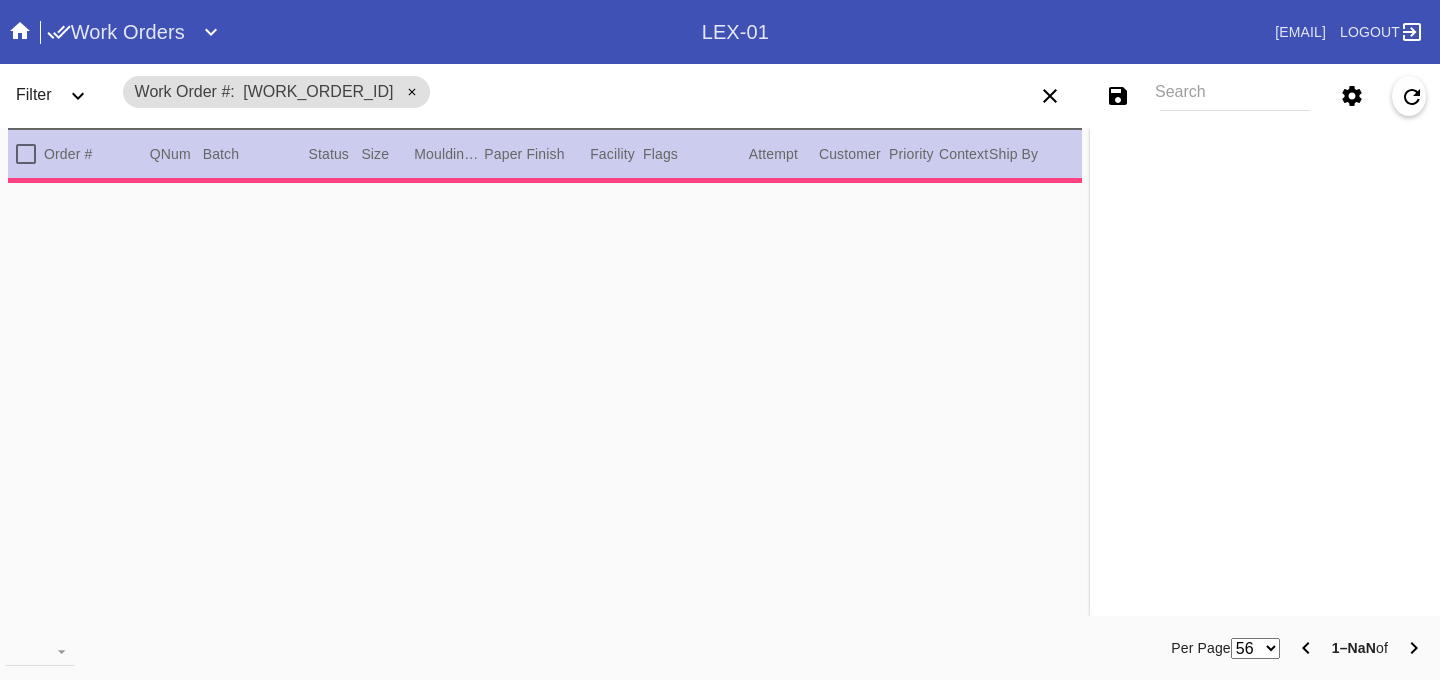 scroll, scrollTop: 0, scrollLeft: 0, axis: both 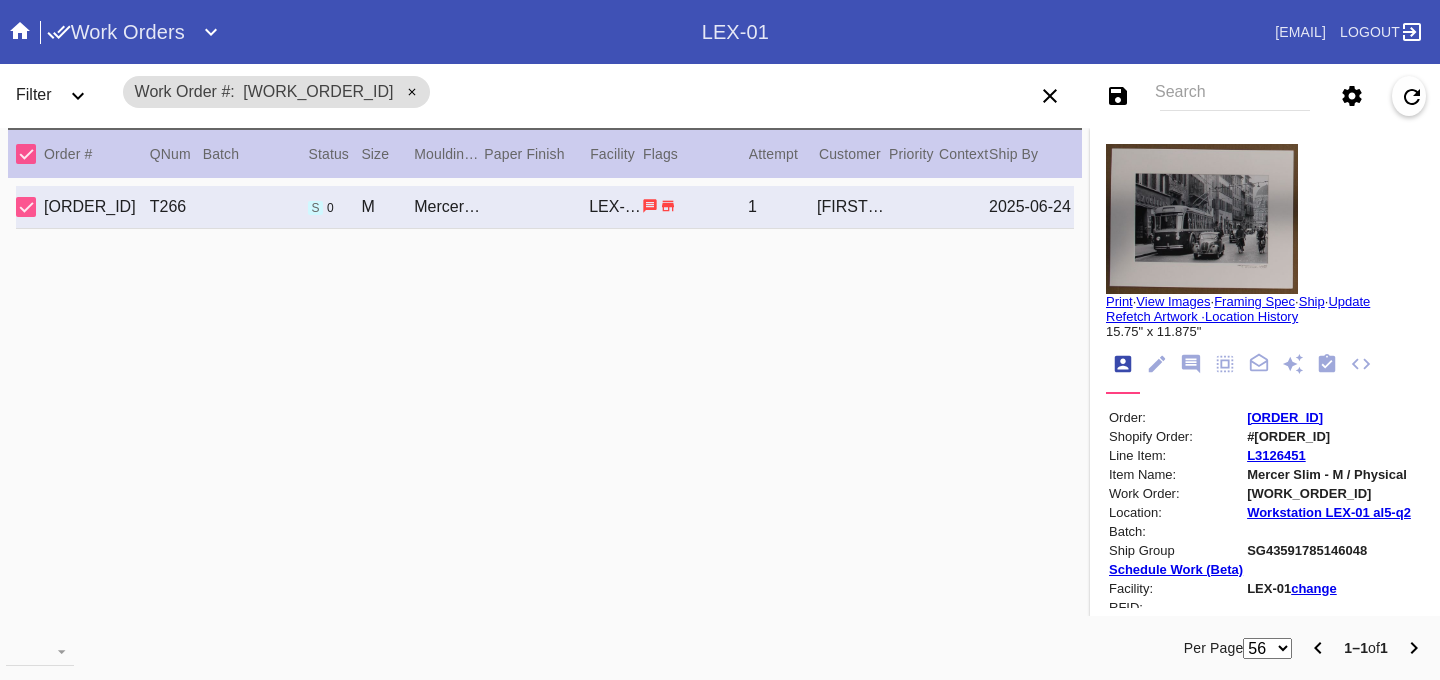 click on "View Images" at bounding box center (1173, 301) 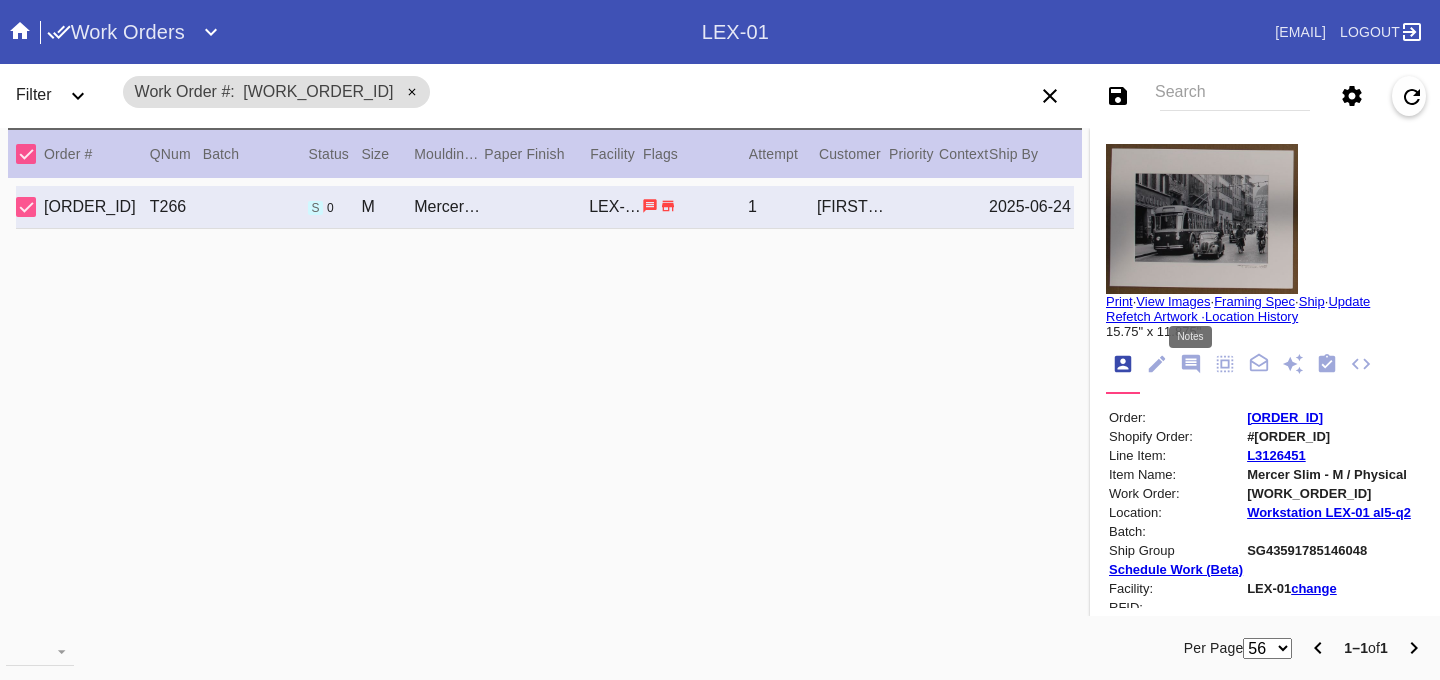 click at bounding box center (1191, 364) 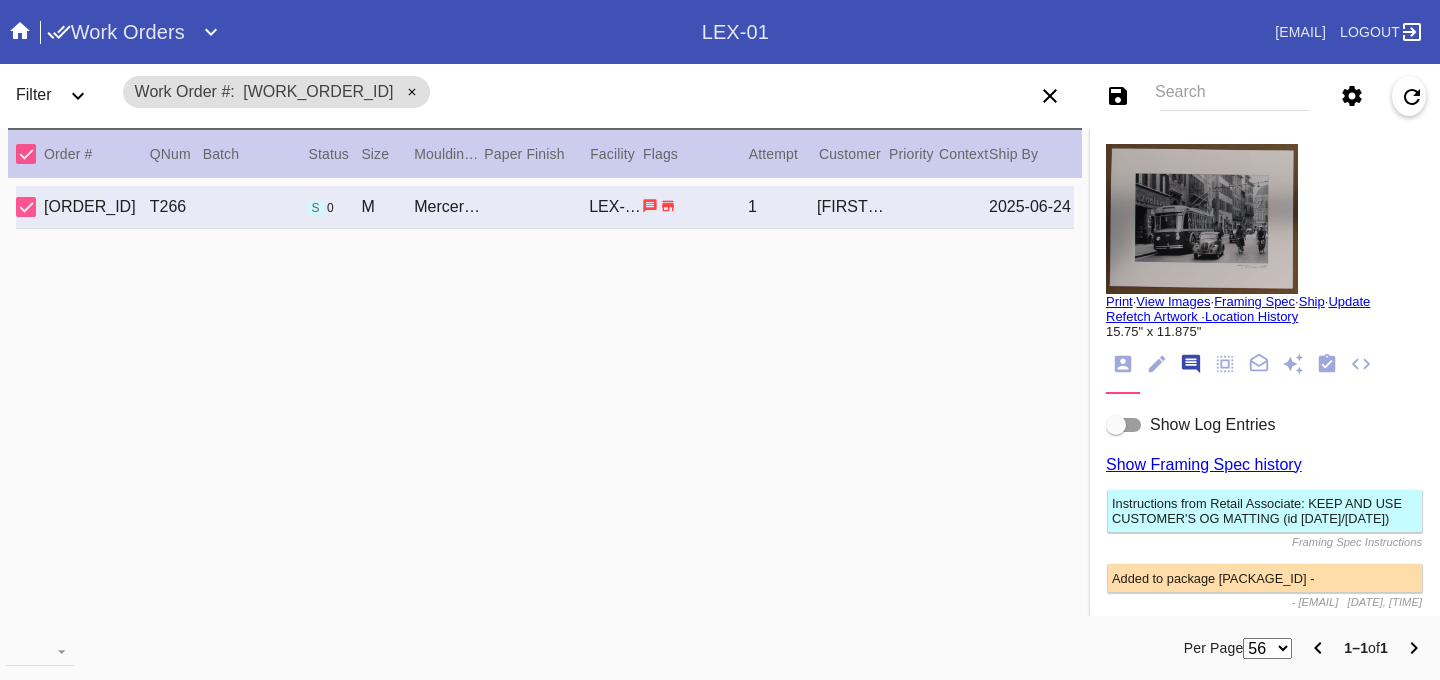 scroll, scrollTop: 123, scrollLeft: 0, axis: vertical 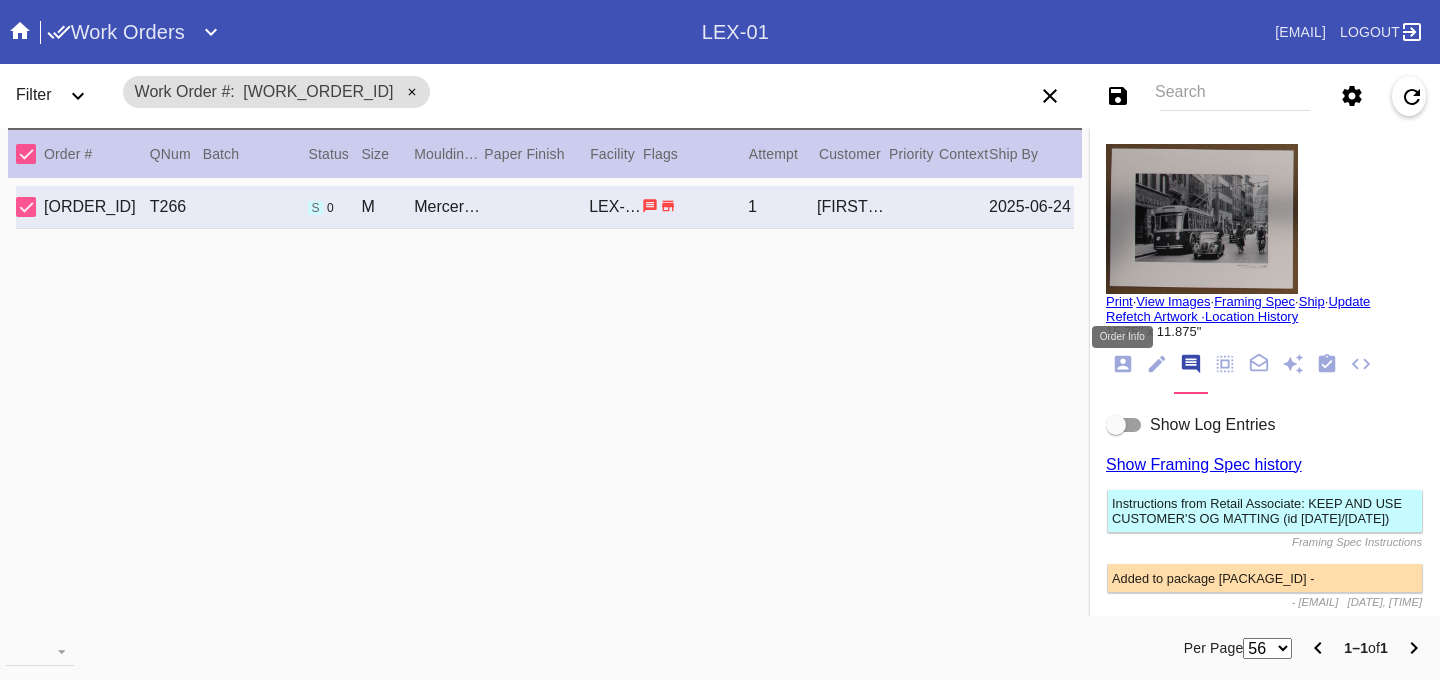 click at bounding box center (1123, 364) 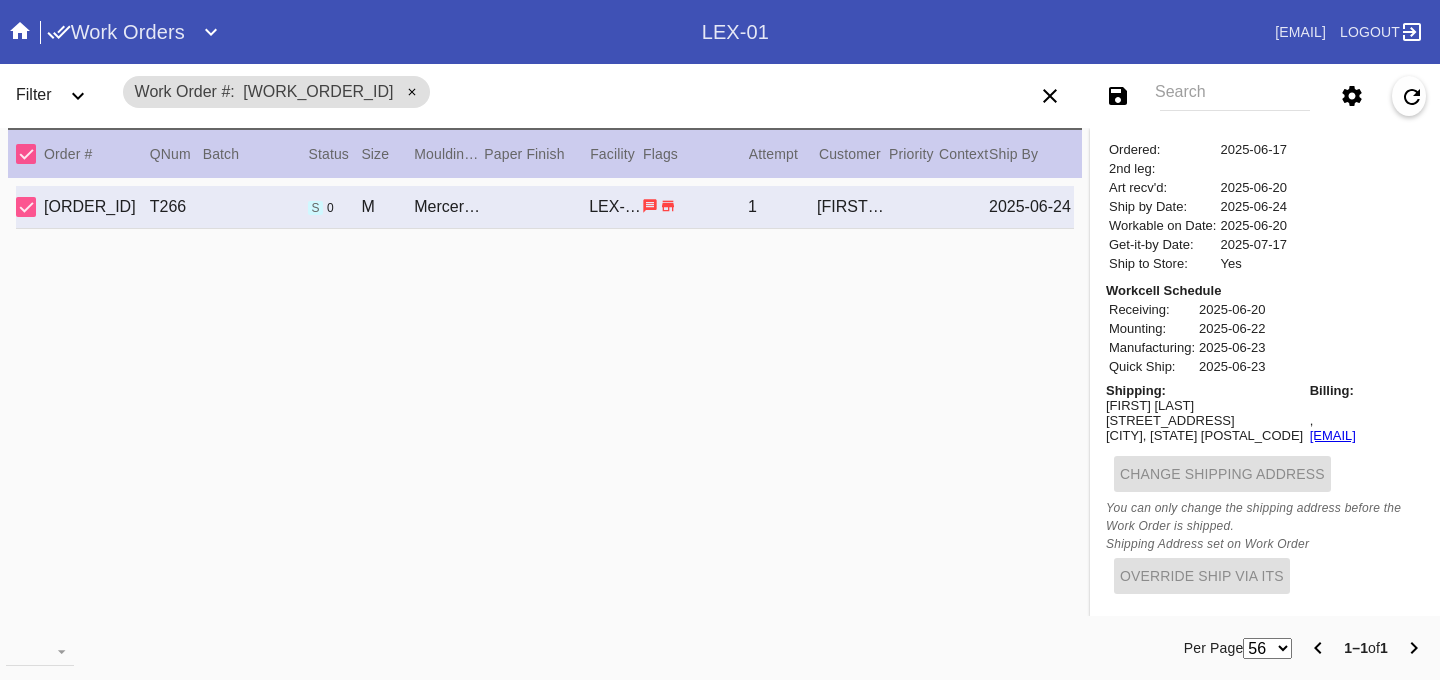 scroll, scrollTop: 679, scrollLeft: 0, axis: vertical 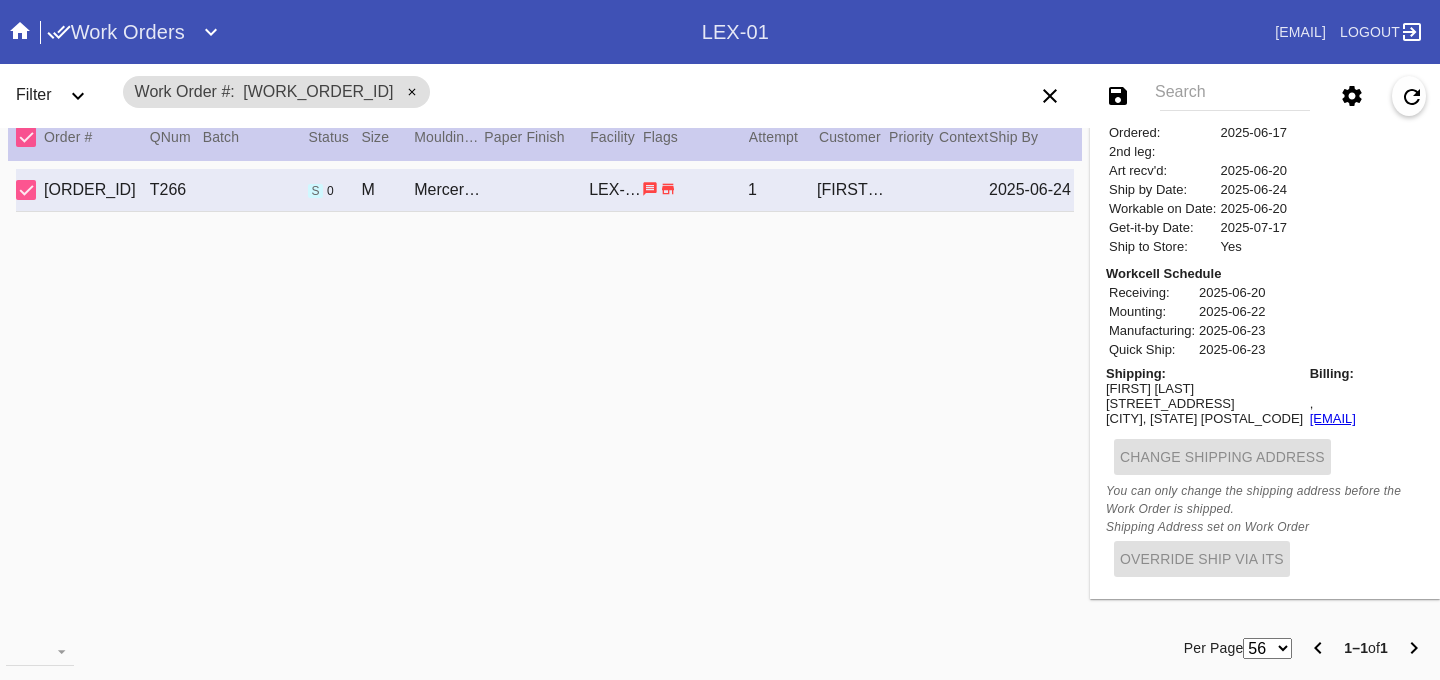 click on "[FIRST] [LAST]" at bounding box center [1204, 388] 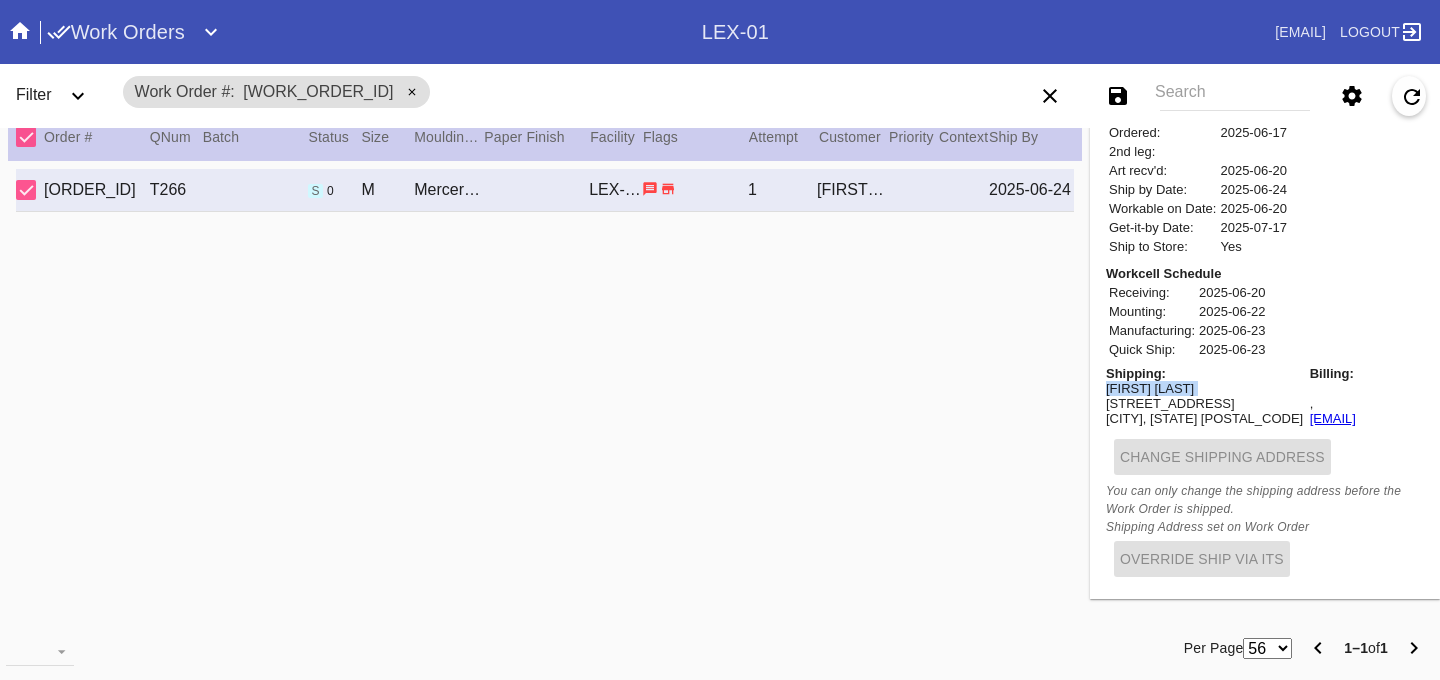 click on "[FIRST] [LAST]" at bounding box center (1204, 388) 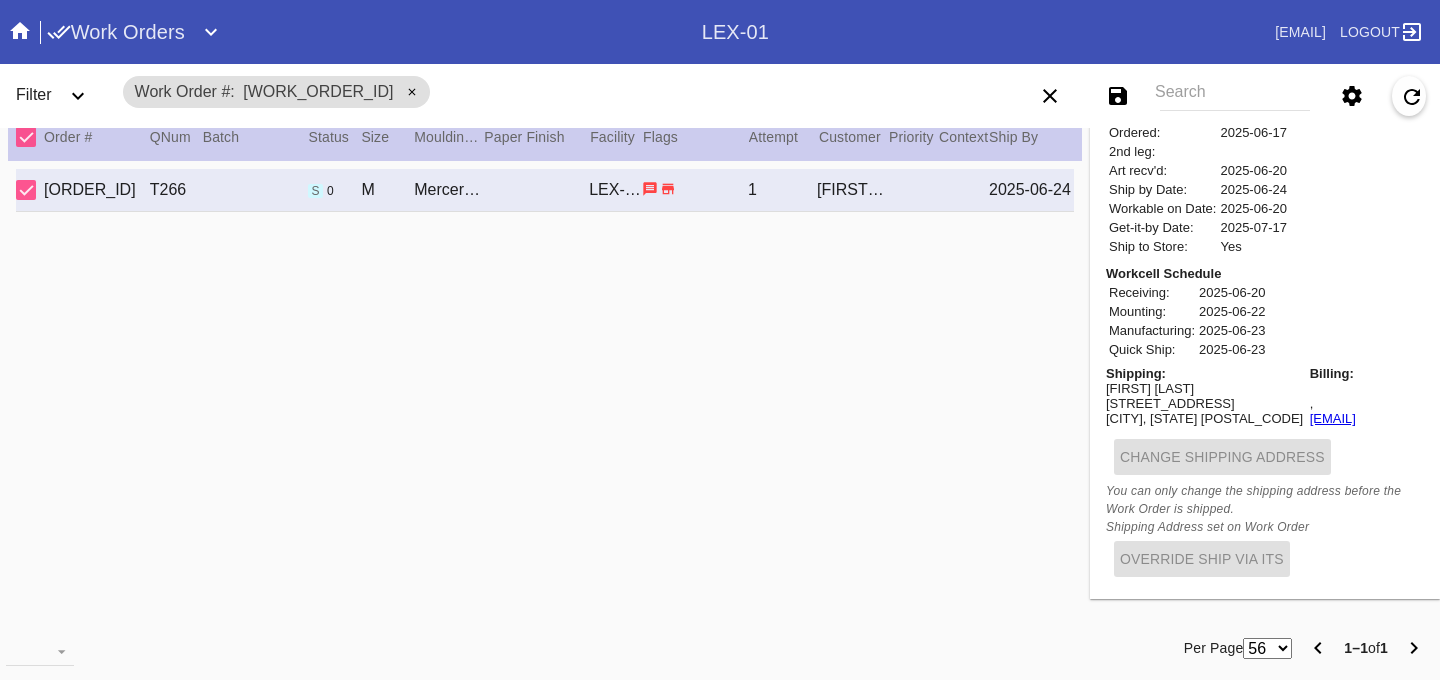 click on "[FIRST] [LAST]" at bounding box center [1204, 388] 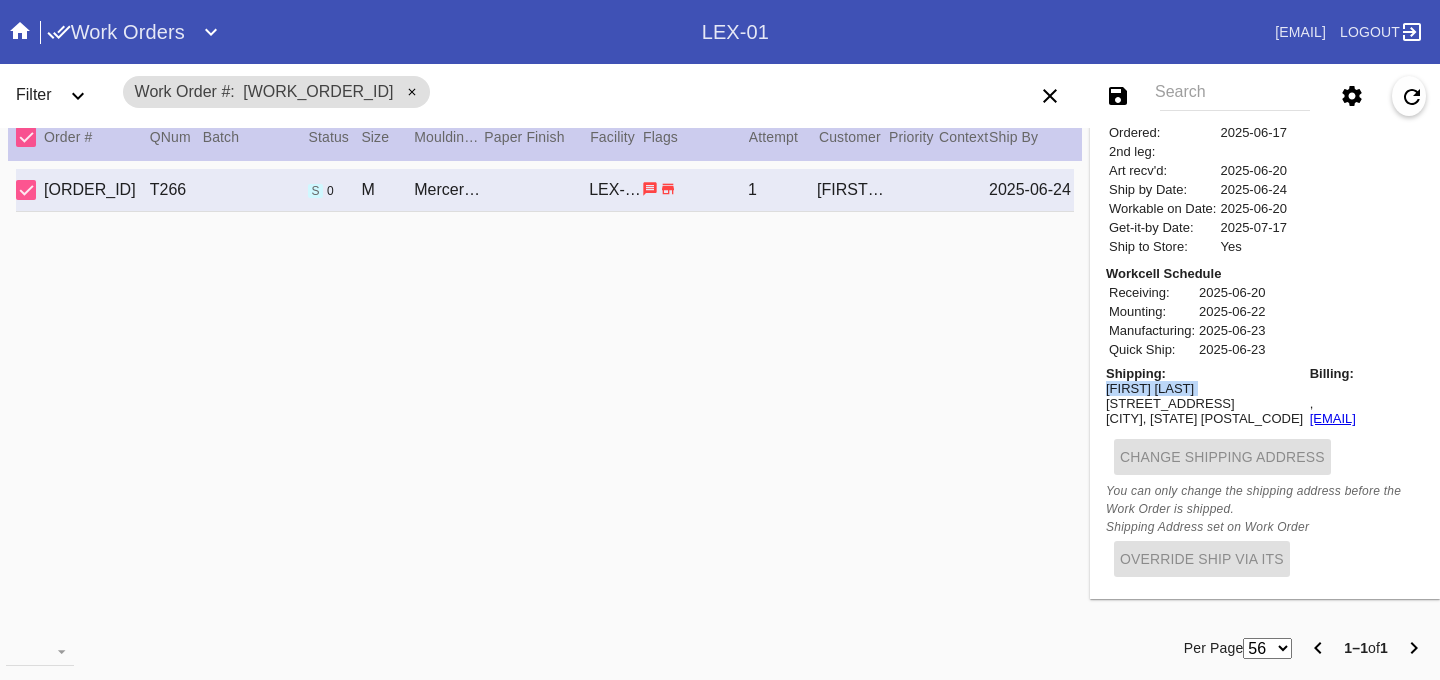click on "[FIRST] [LAST]" at bounding box center [1204, 388] 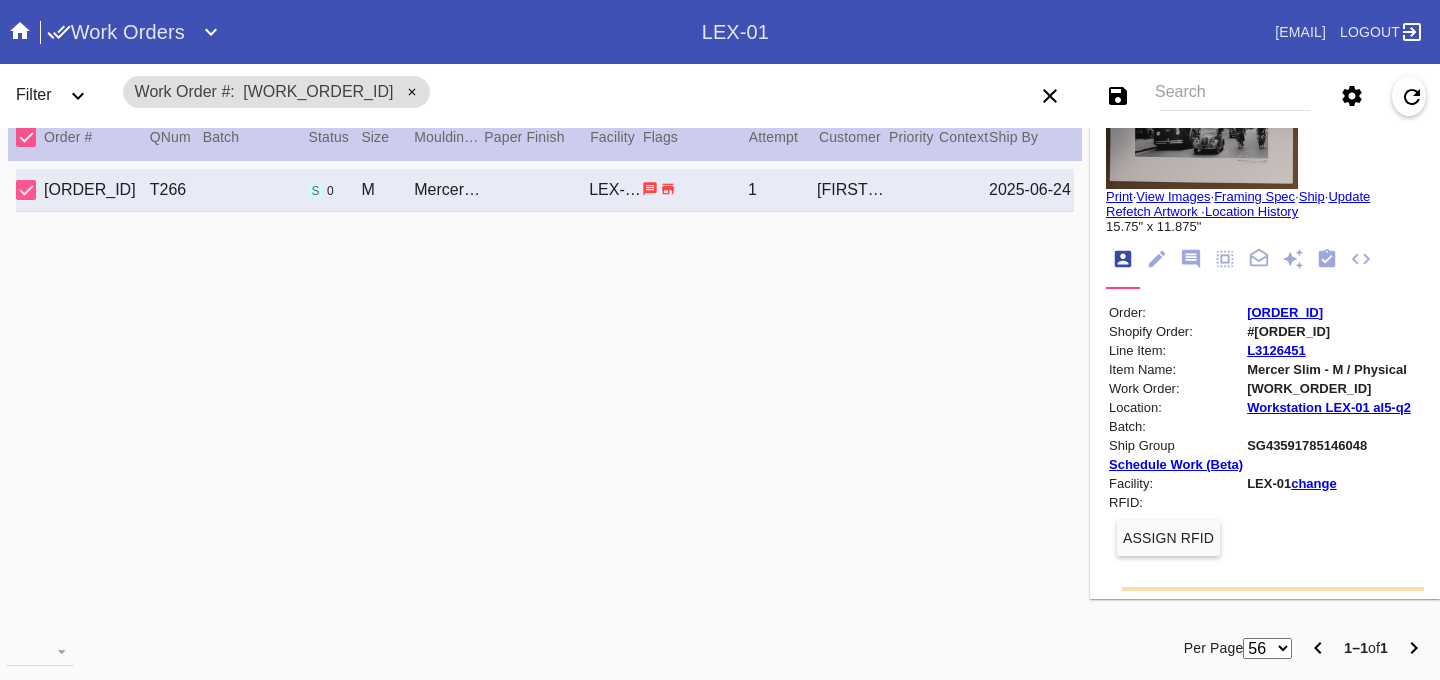scroll, scrollTop: 94, scrollLeft: 0, axis: vertical 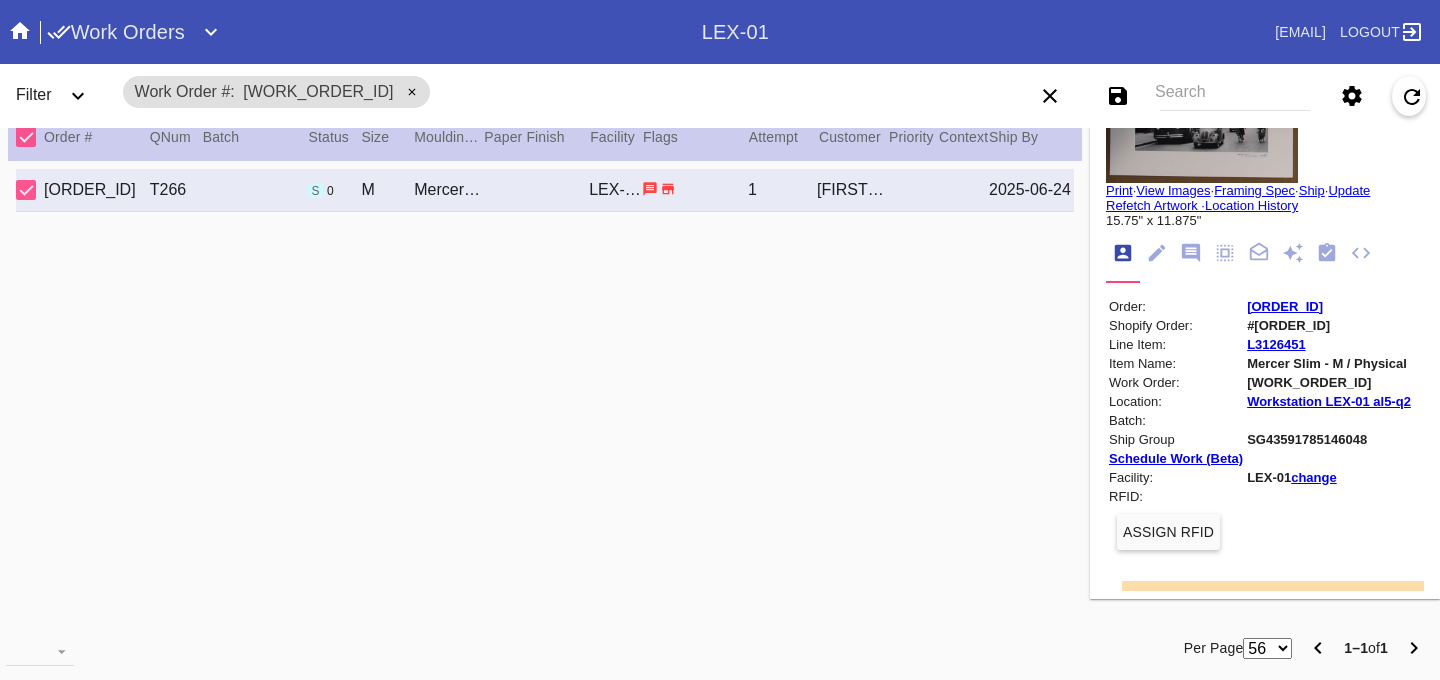 click on "R352765580" at bounding box center [1285, 306] 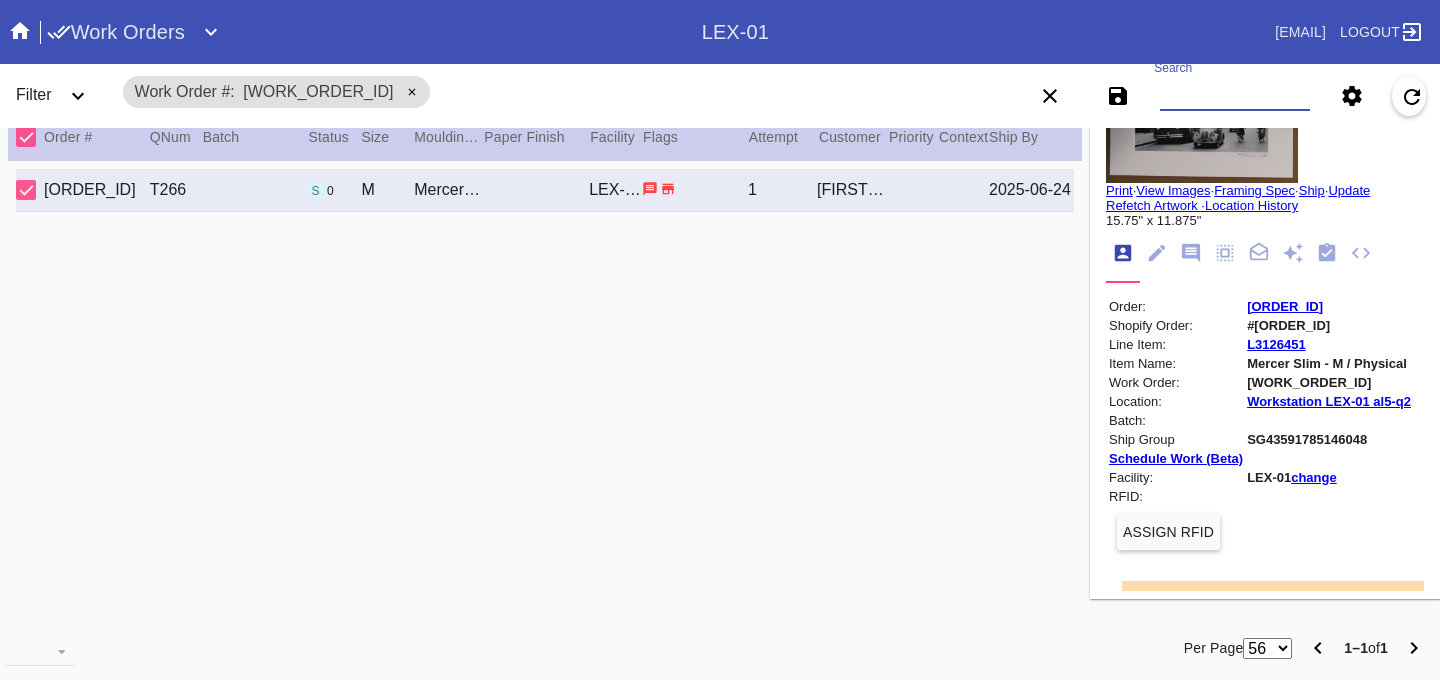 click on "Search" at bounding box center (1235, 96) 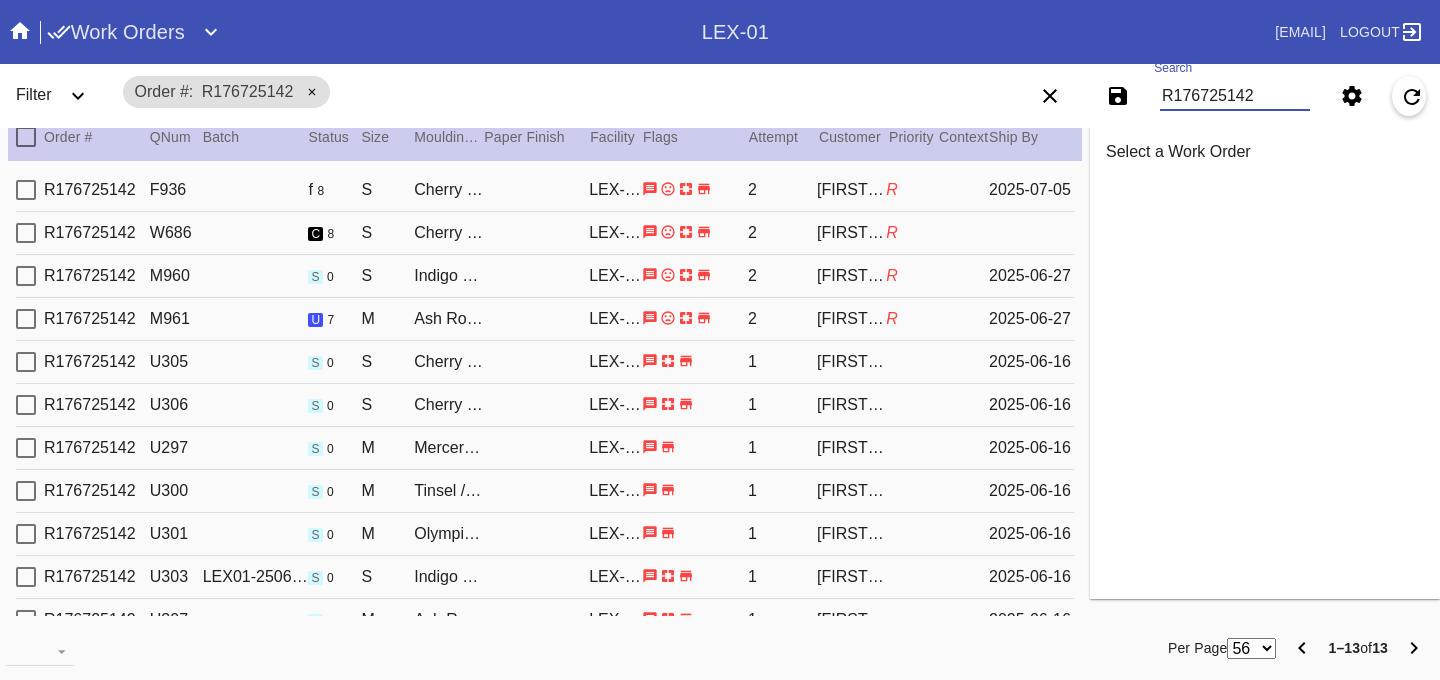 scroll, scrollTop: 0, scrollLeft: 0, axis: both 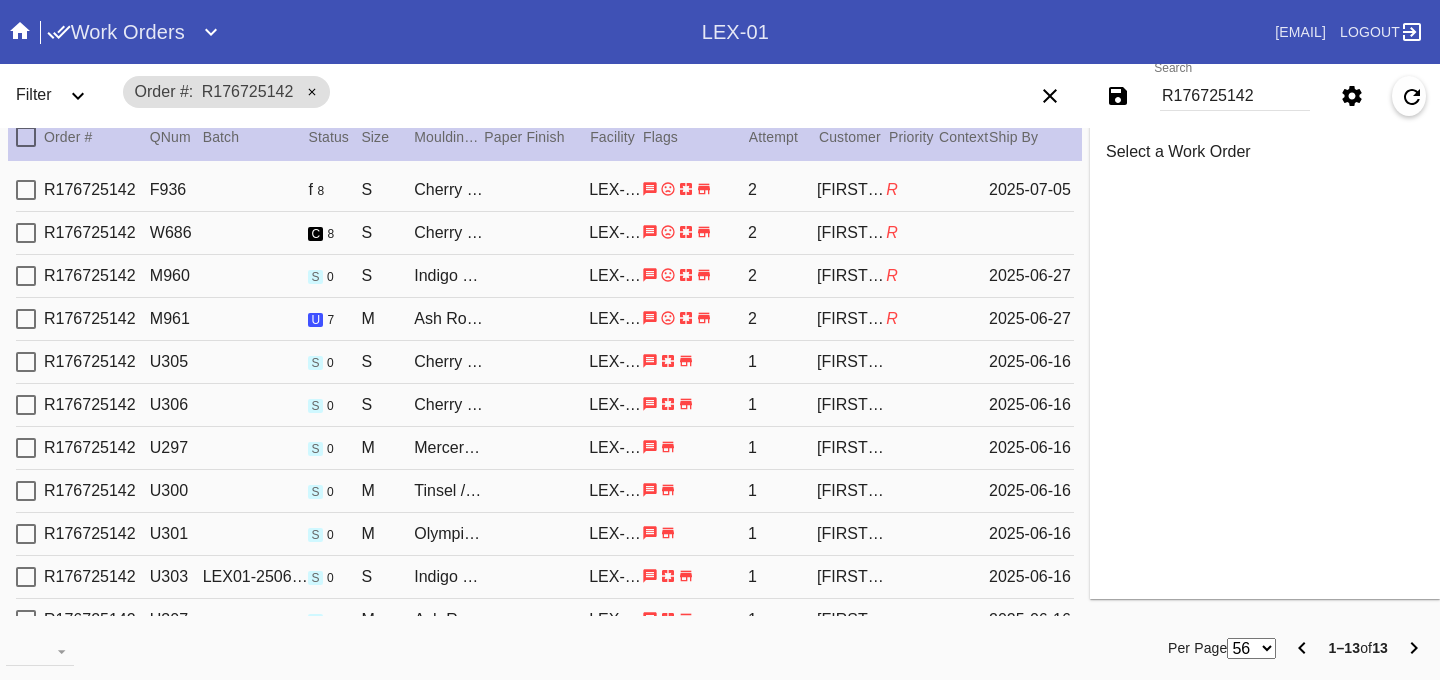 click on "R176725142 M960 s   0 S Indigo Walnut Round / White LEX-01 2 Maddie Fraser
R
2025-06-27" at bounding box center [545, 276] 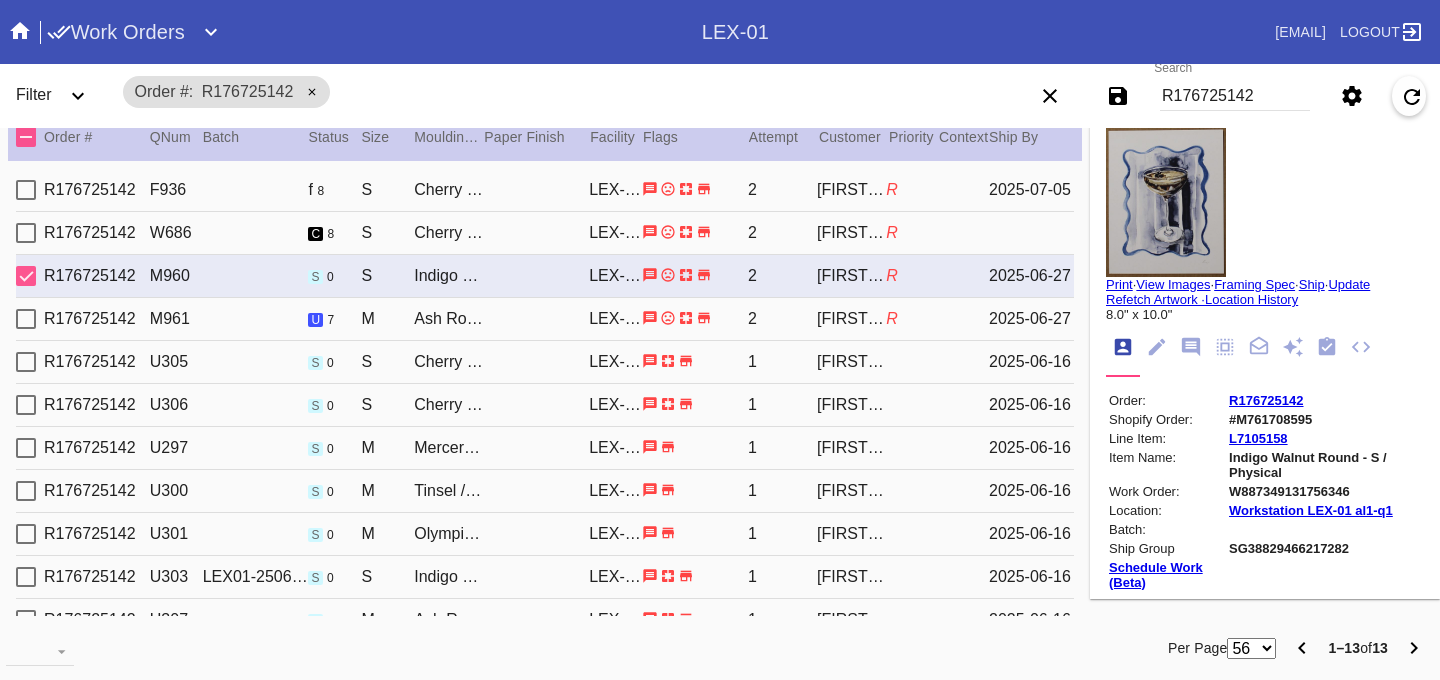 click on "R176725142 M961 u   7 M Ash Round / White LEX-01 2 Maddie Fraser
R
2025-06-27" at bounding box center [545, 319] 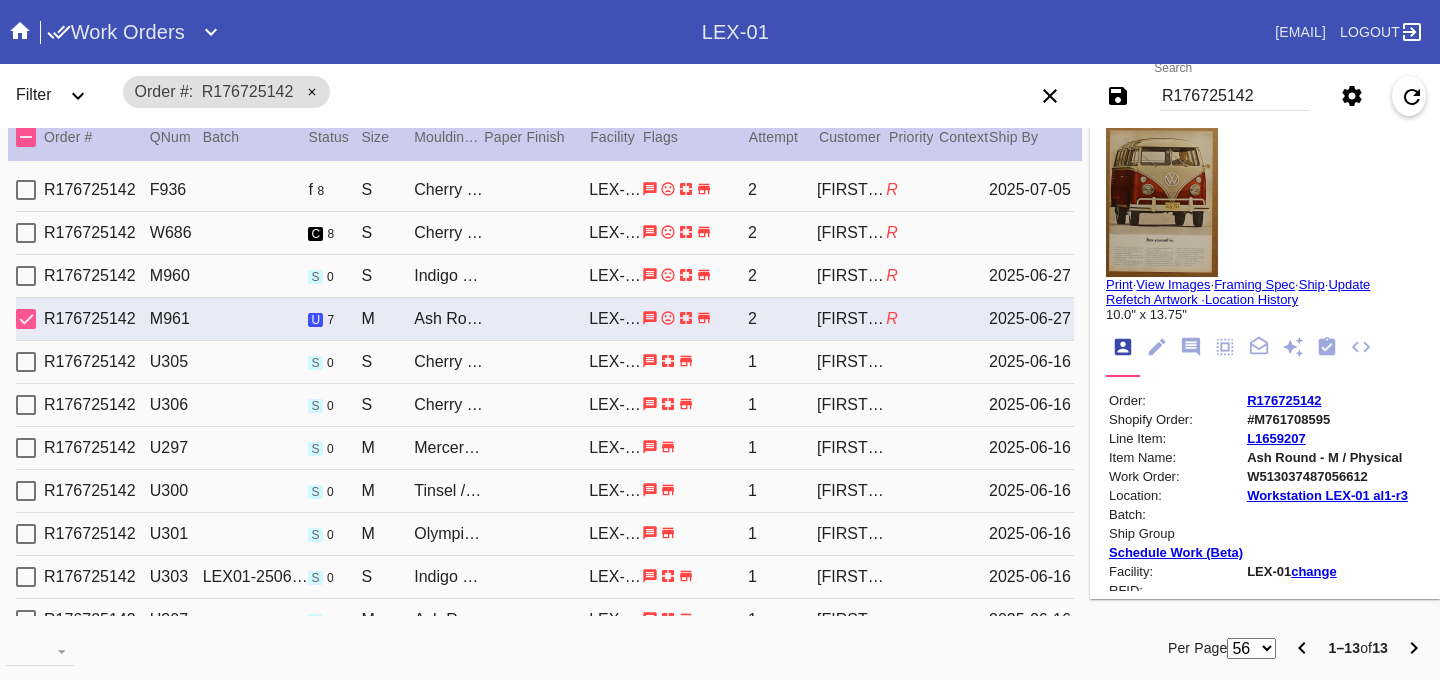 click on "View Images" at bounding box center [1173, 284] 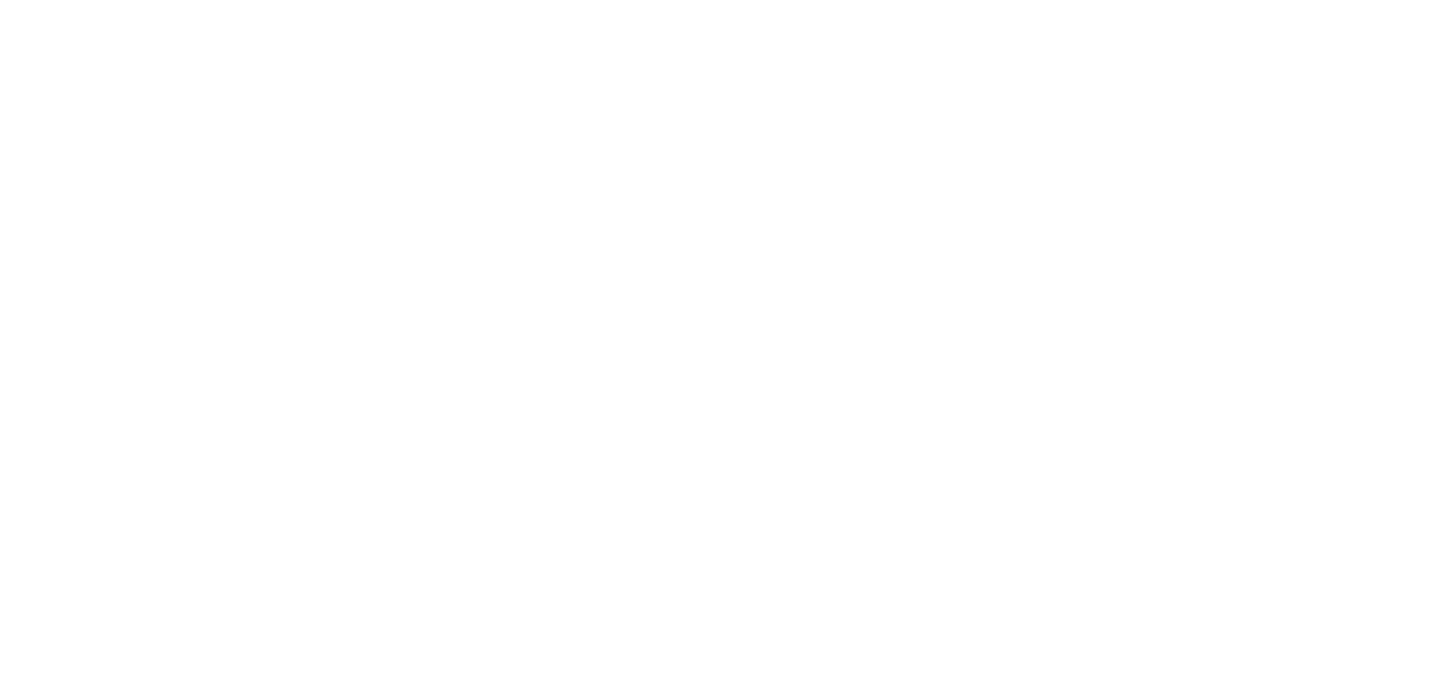 scroll, scrollTop: 0, scrollLeft: 0, axis: both 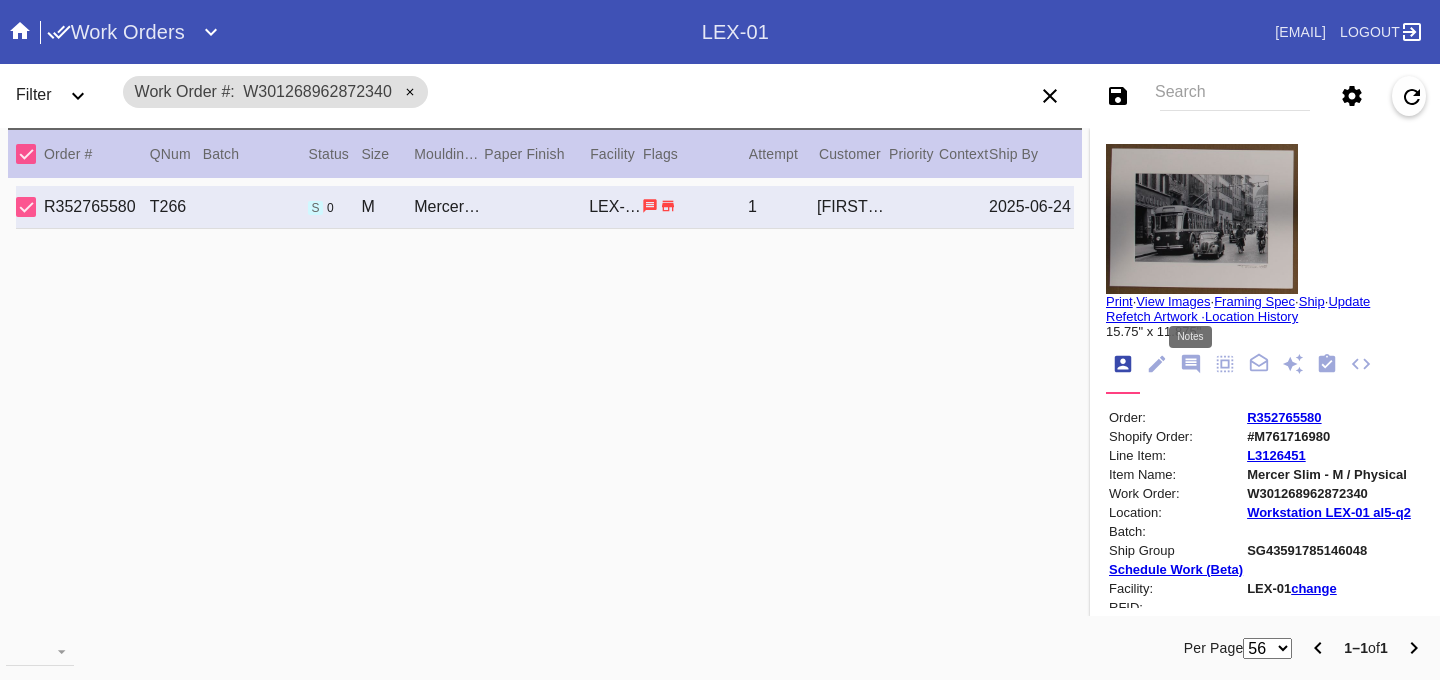 click at bounding box center (1191, 364) 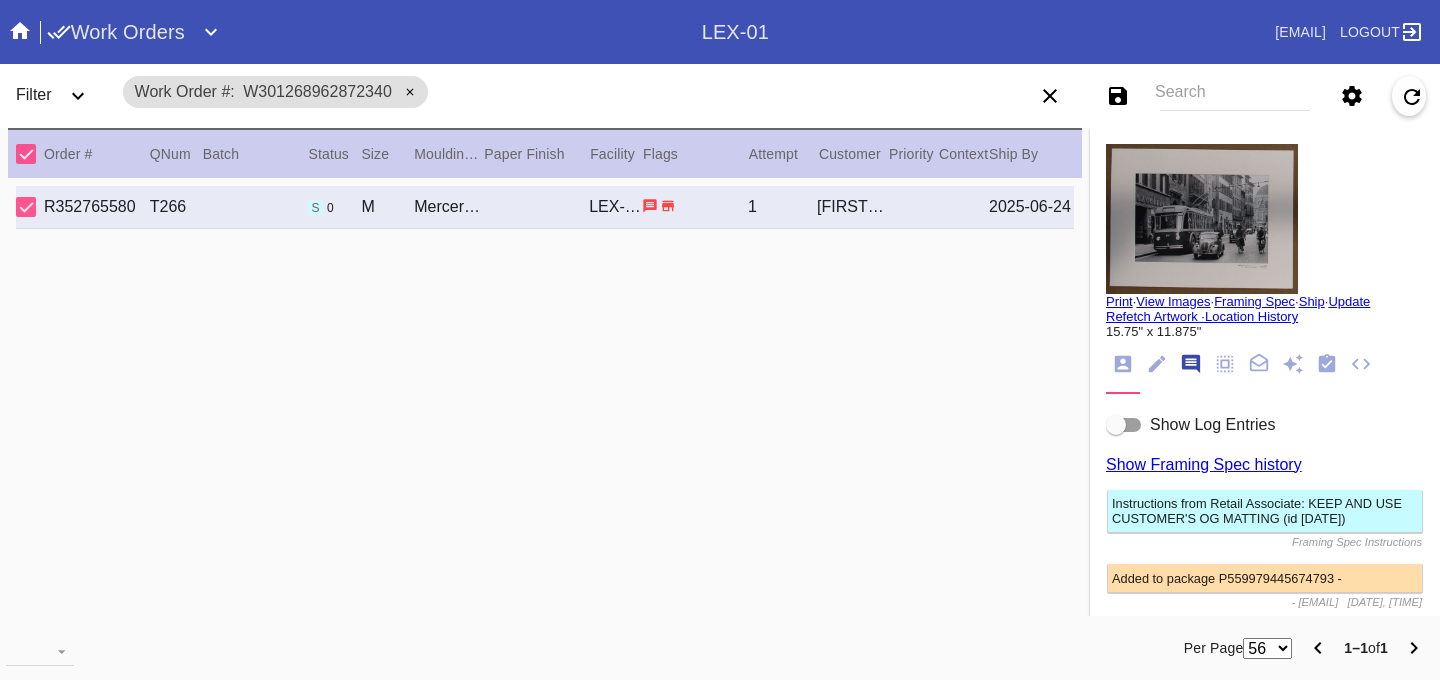 scroll, scrollTop: 123, scrollLeft: 0, axis: vertical 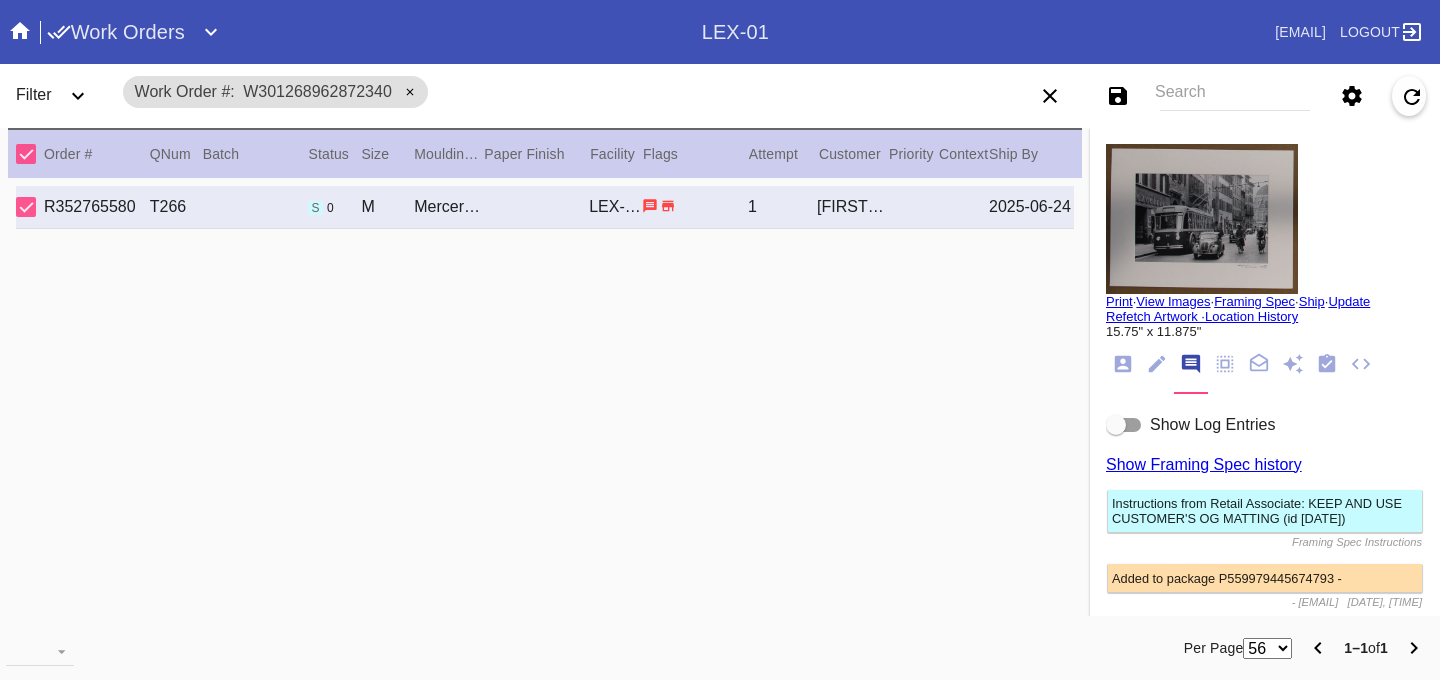 click at bounding box center (1124, 425) 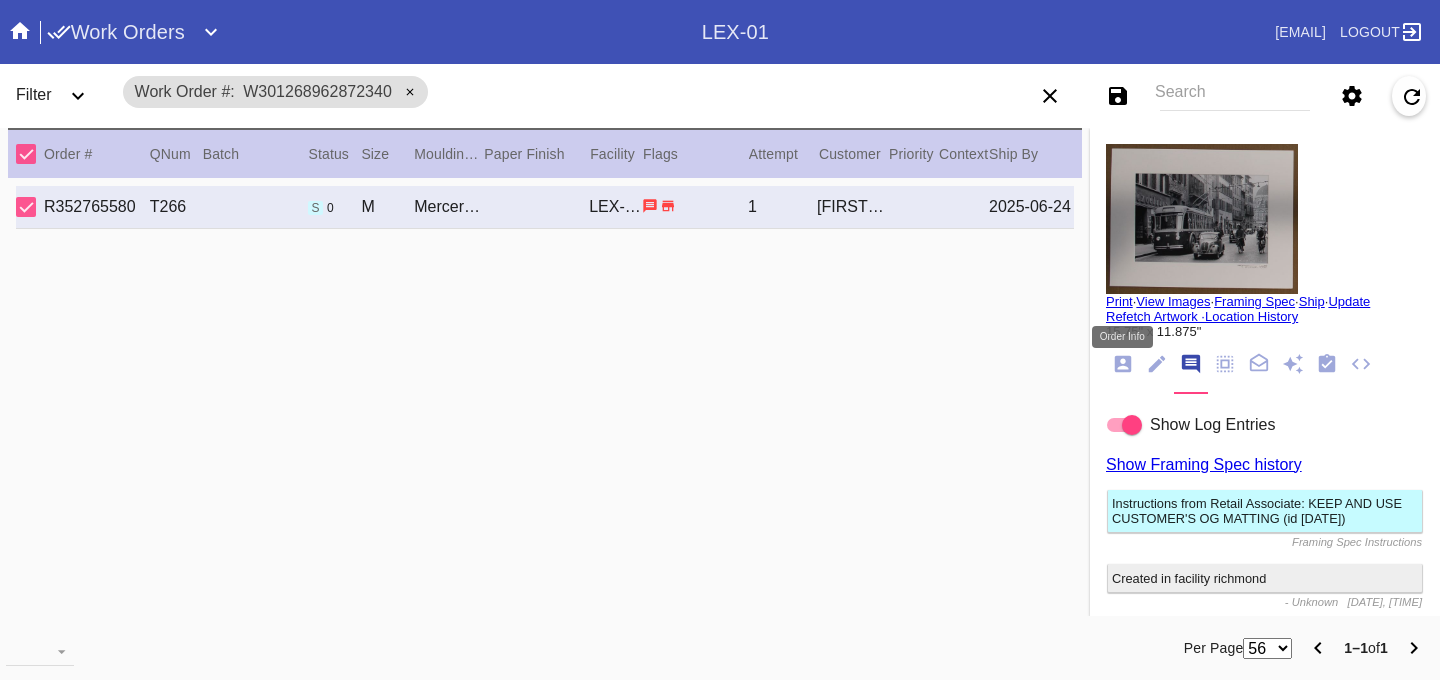 click at bounding box center [1123, 364] 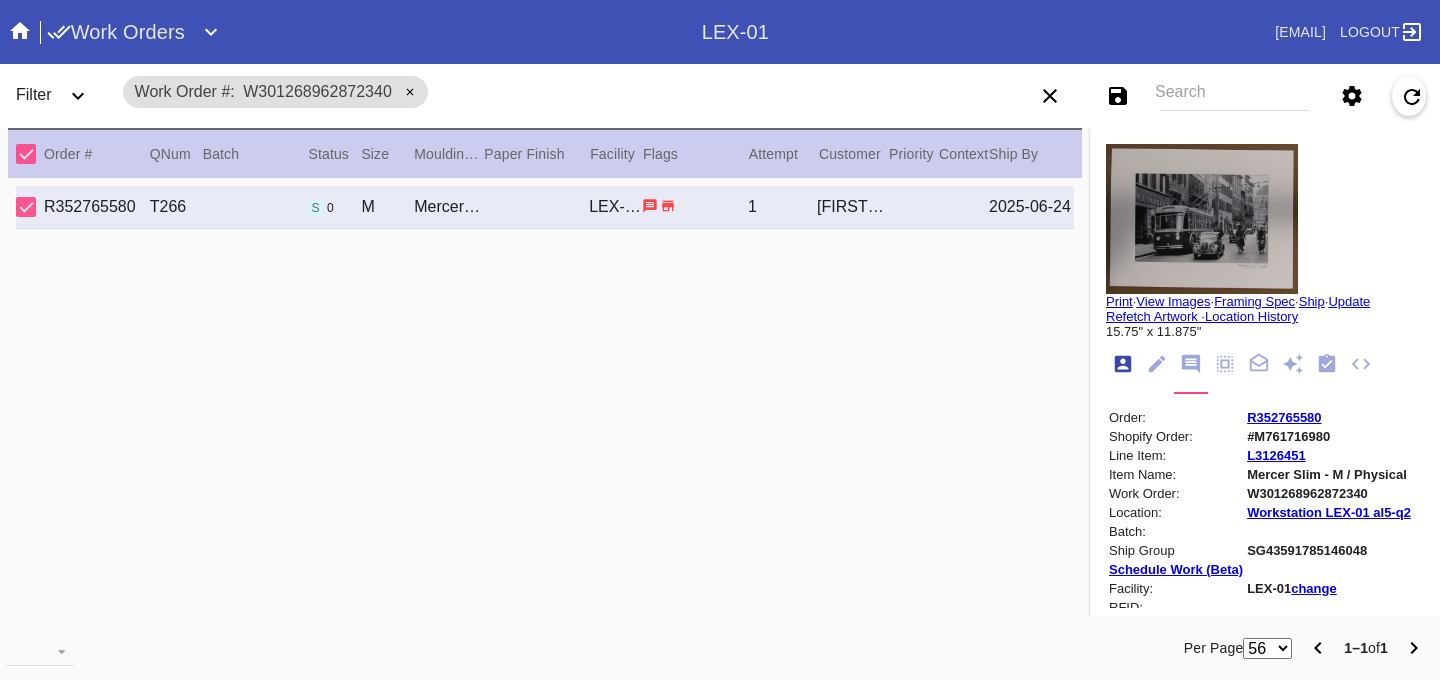 scroll, scrollTop: 24, scrollLeft: 0, axis: vertical 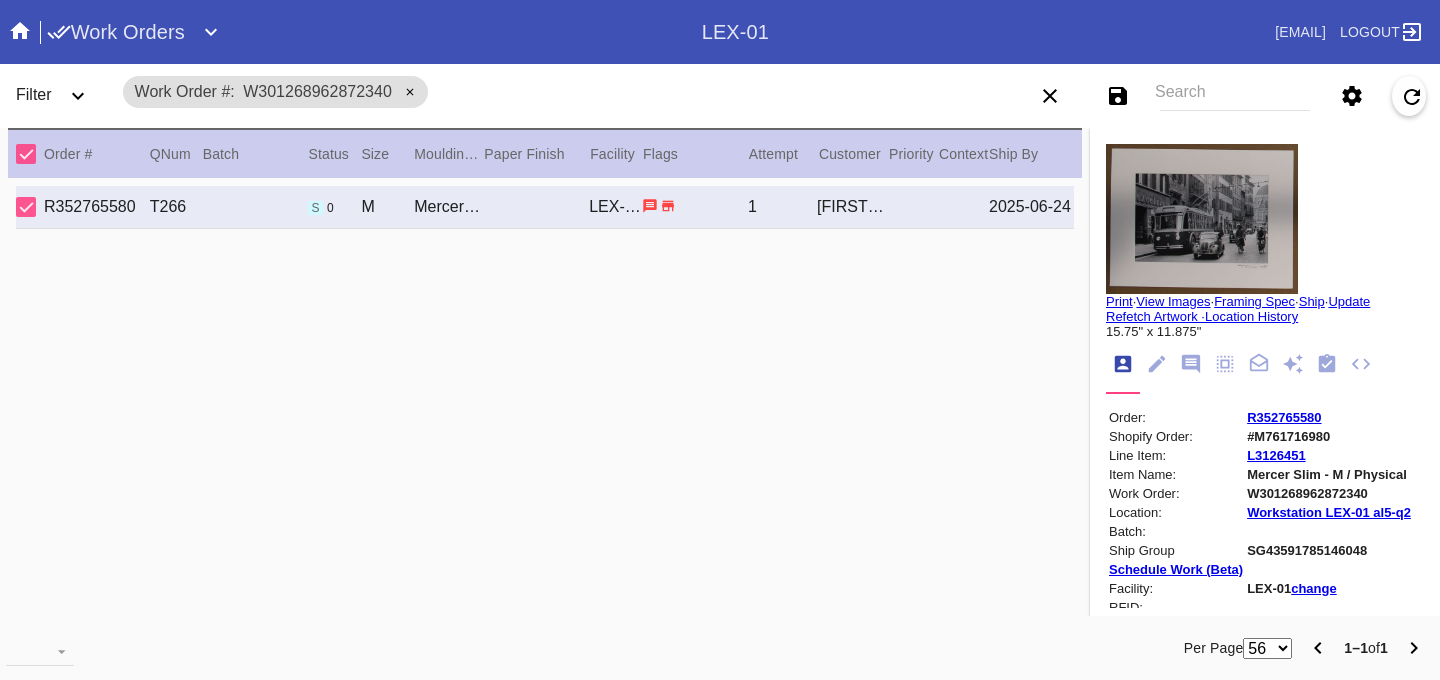 click on "R352765580" at bounding box center (1284, 417) 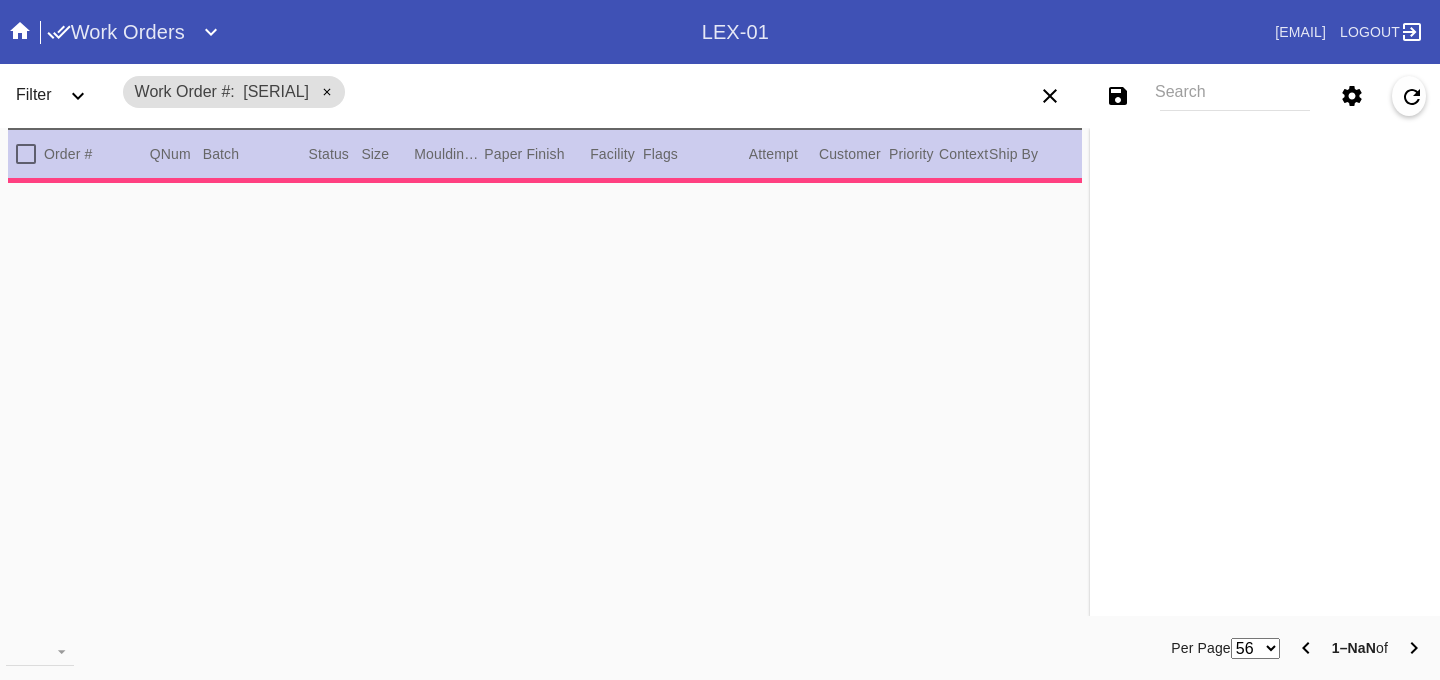 scroll, scrollTop: 0, scrollLeft: 0, axis: both 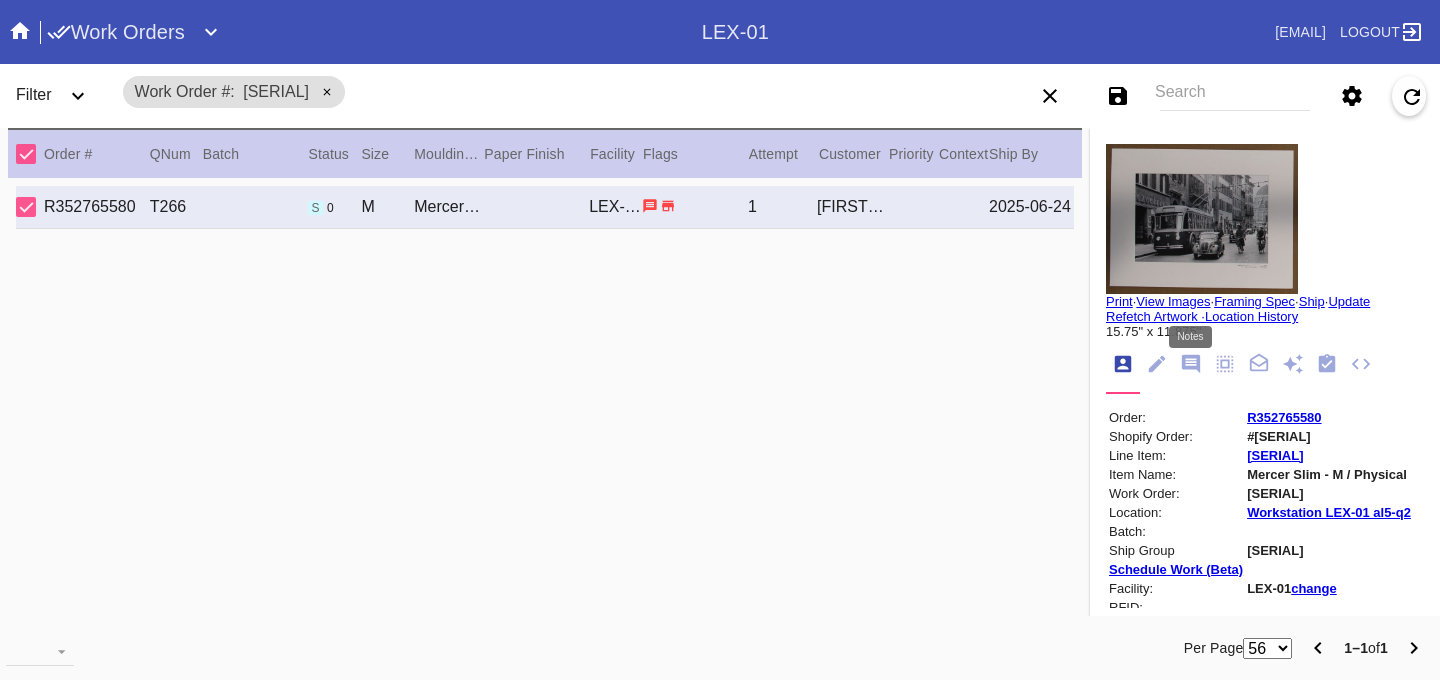click at bounding box center (1191, 364) 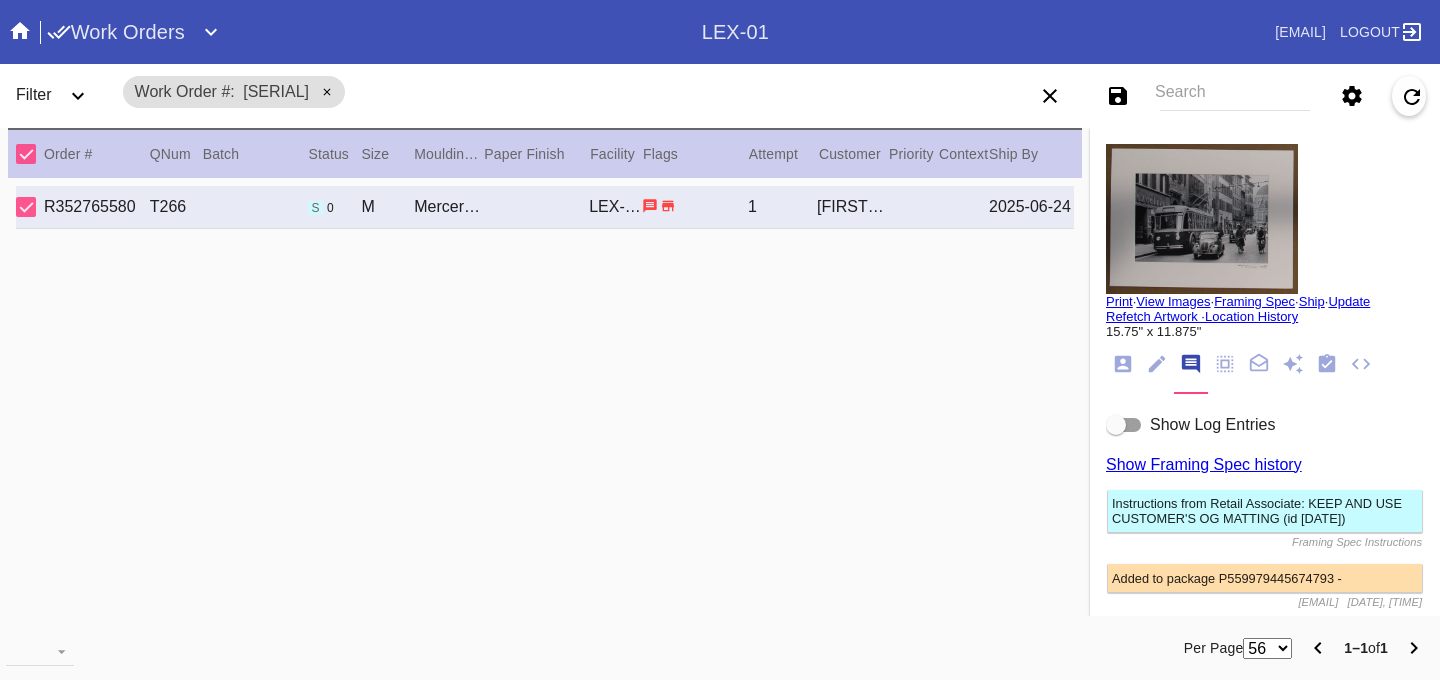 click at bounding box center (1124, 425) 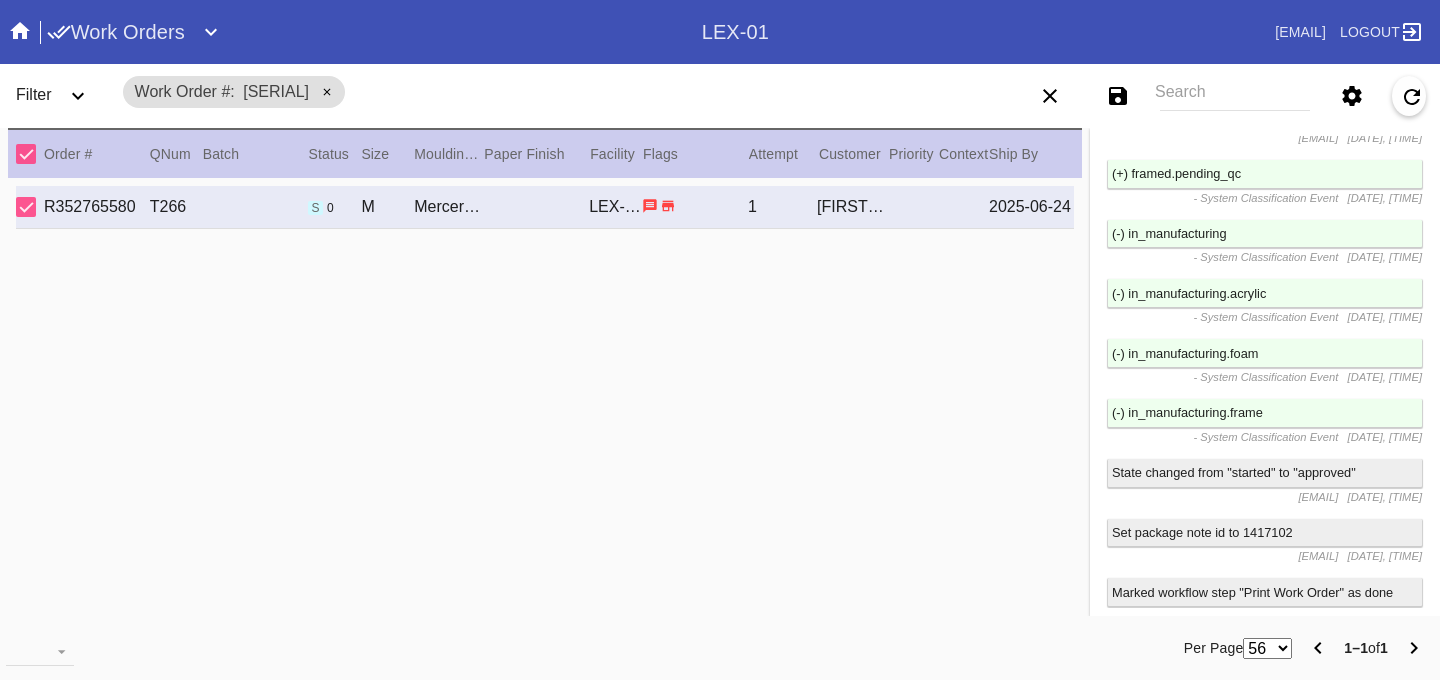 scroll, scrollTop: 4313, scrollLeft: 0, axis: vertical 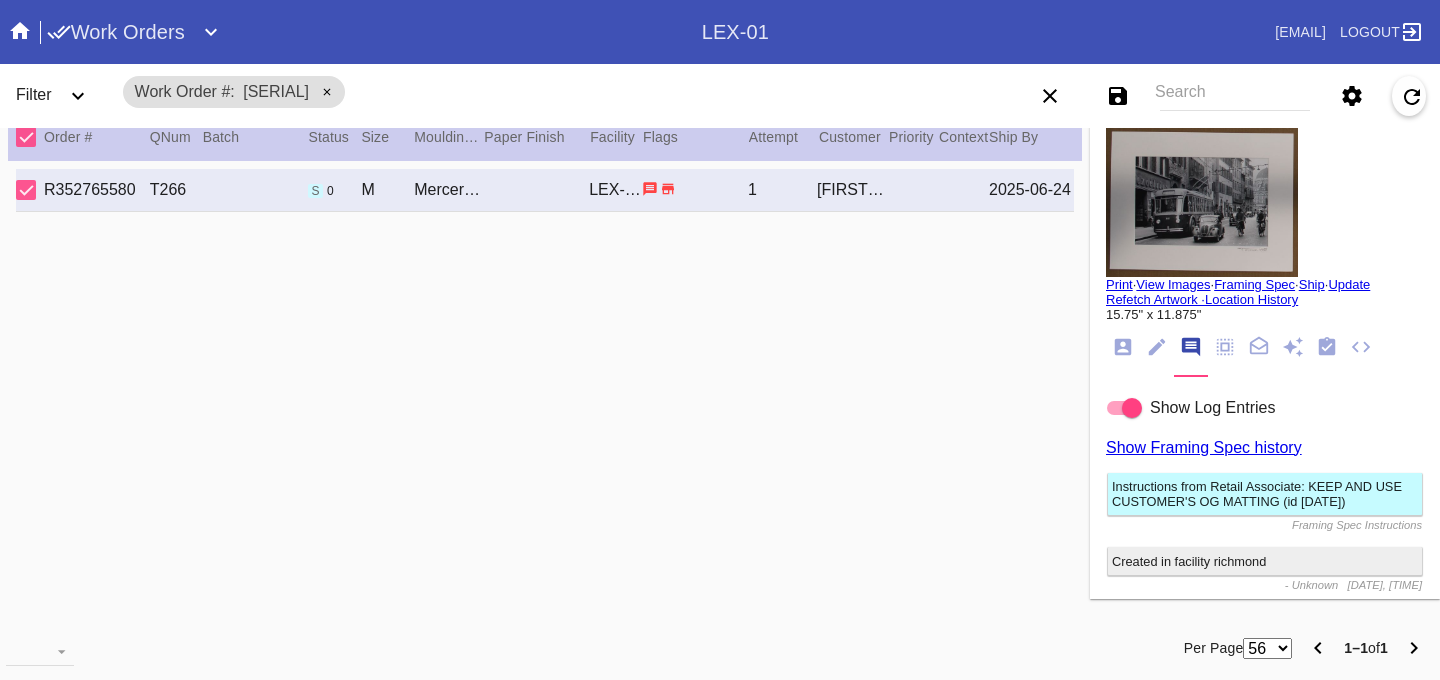 click at bounding box center [1123, 347] 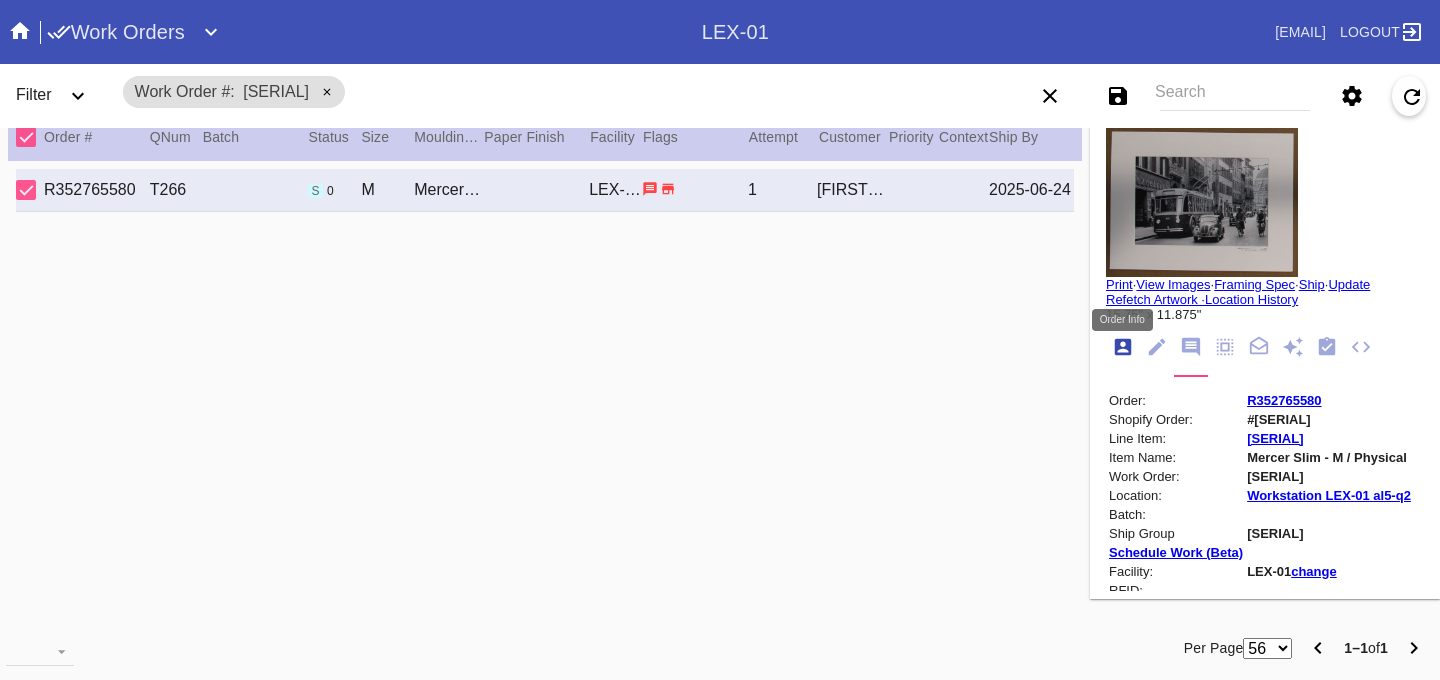 scroll, scrollTop: 24, scrollLeft: 0, axis: vertical 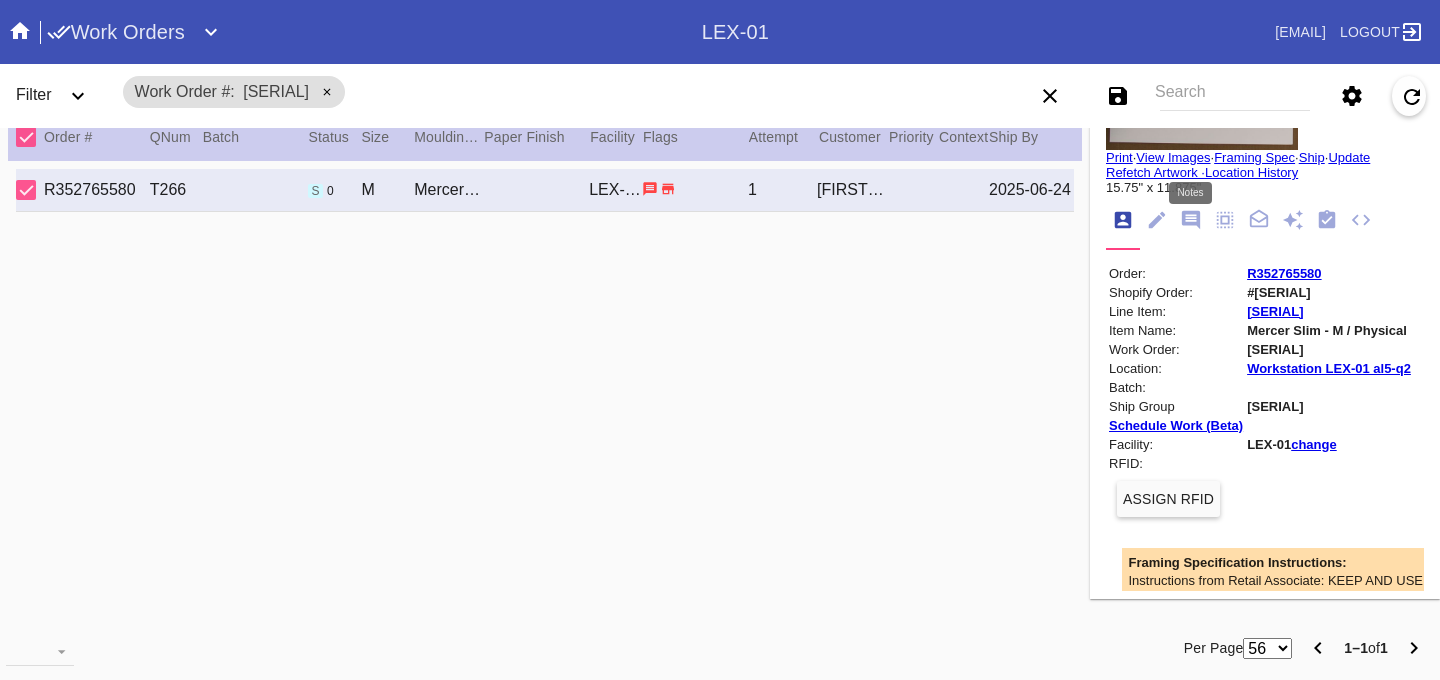 click at bounding box center [1191, 220] 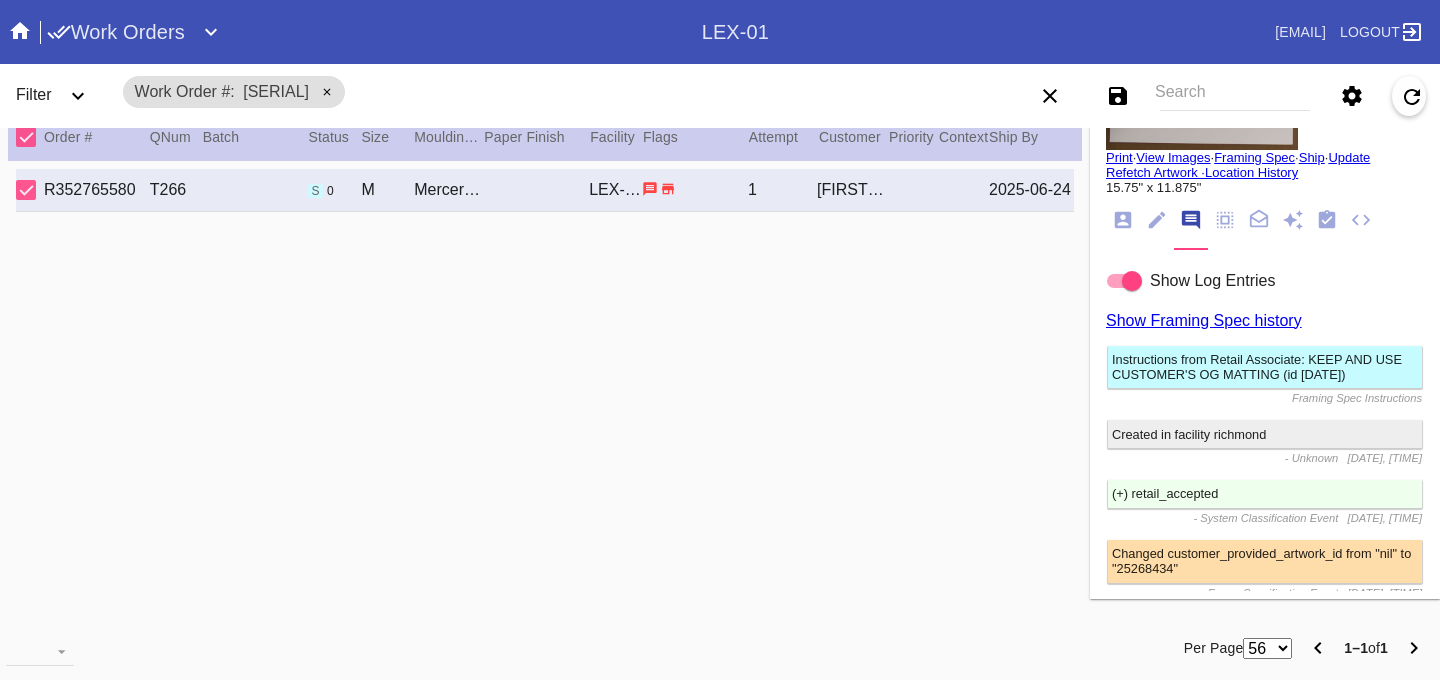 click at bounding box center (1123, 220) 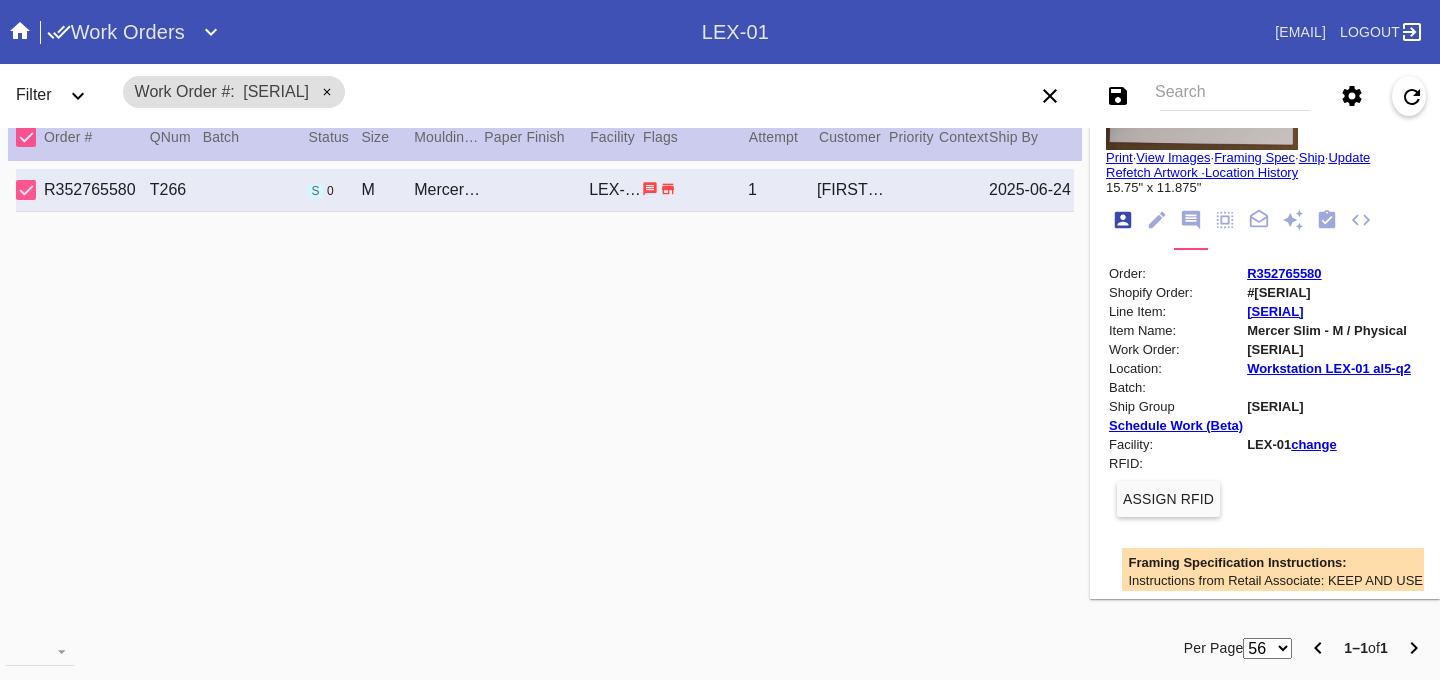 scroll, scrollTop: 24, scrollLeft: 0, axis: vertical 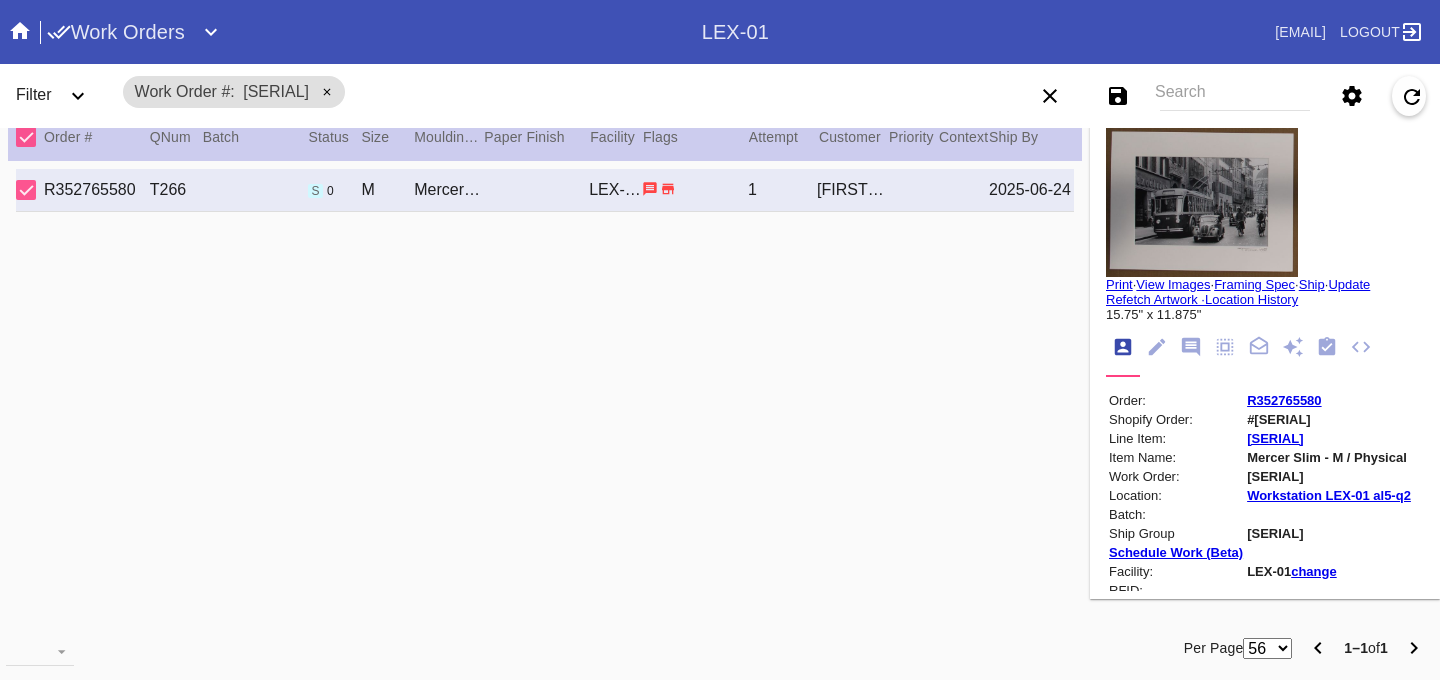click on "R352765580" at bounding box center (1284, 400) 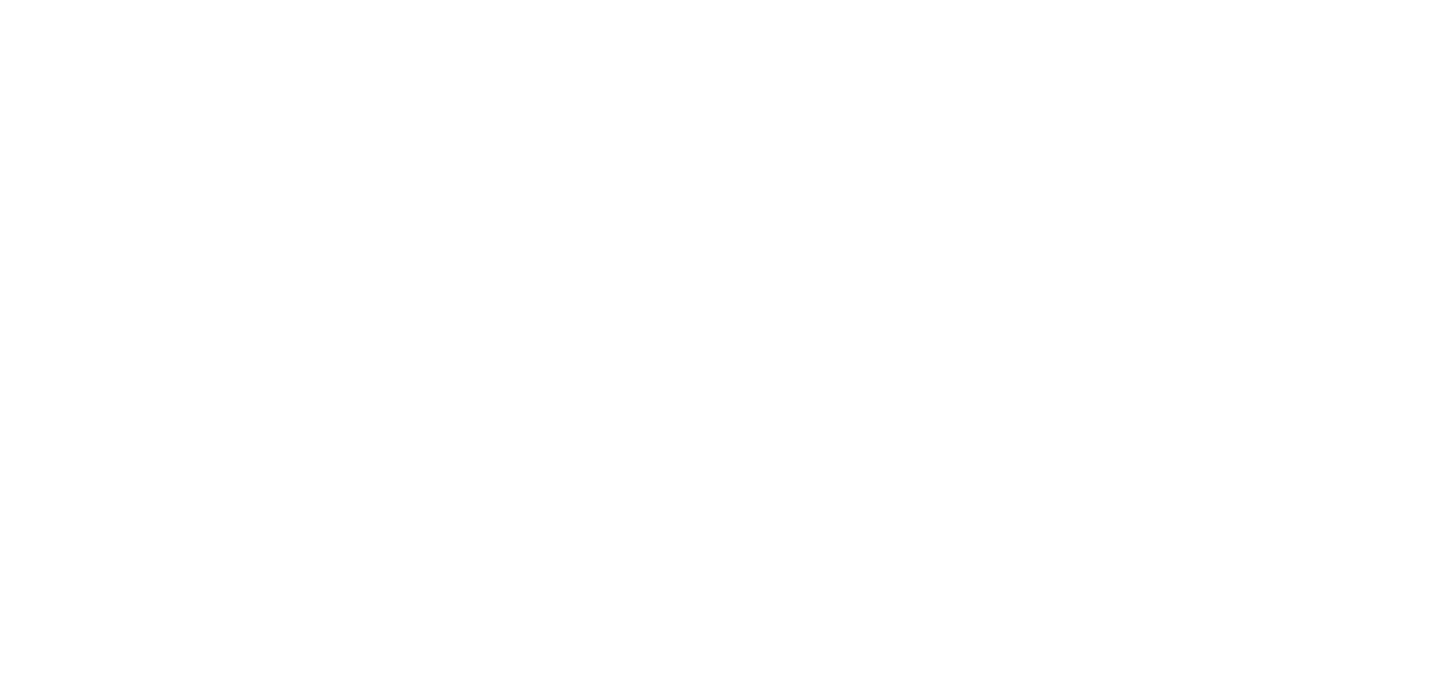 scroll, scrollTop: 0, scrollLeft: 0, axis: both 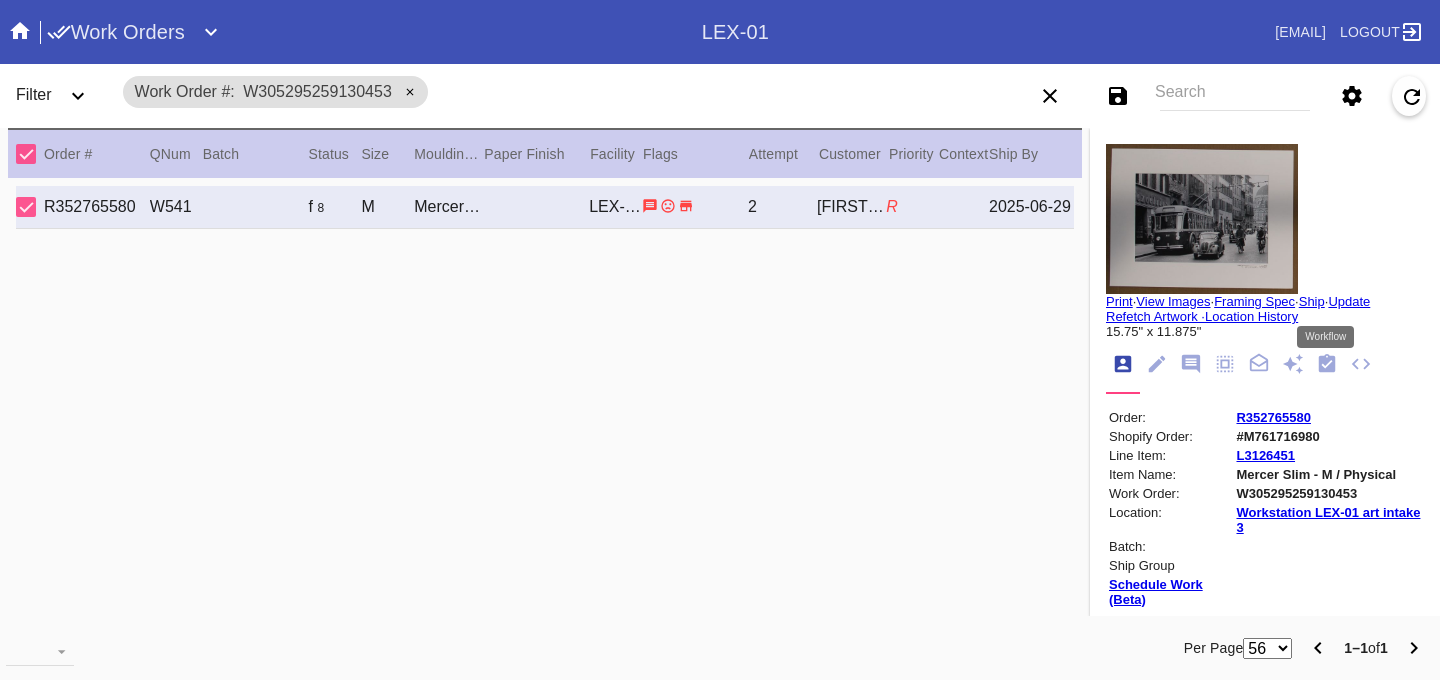 click at bounding box center [1327, 363] 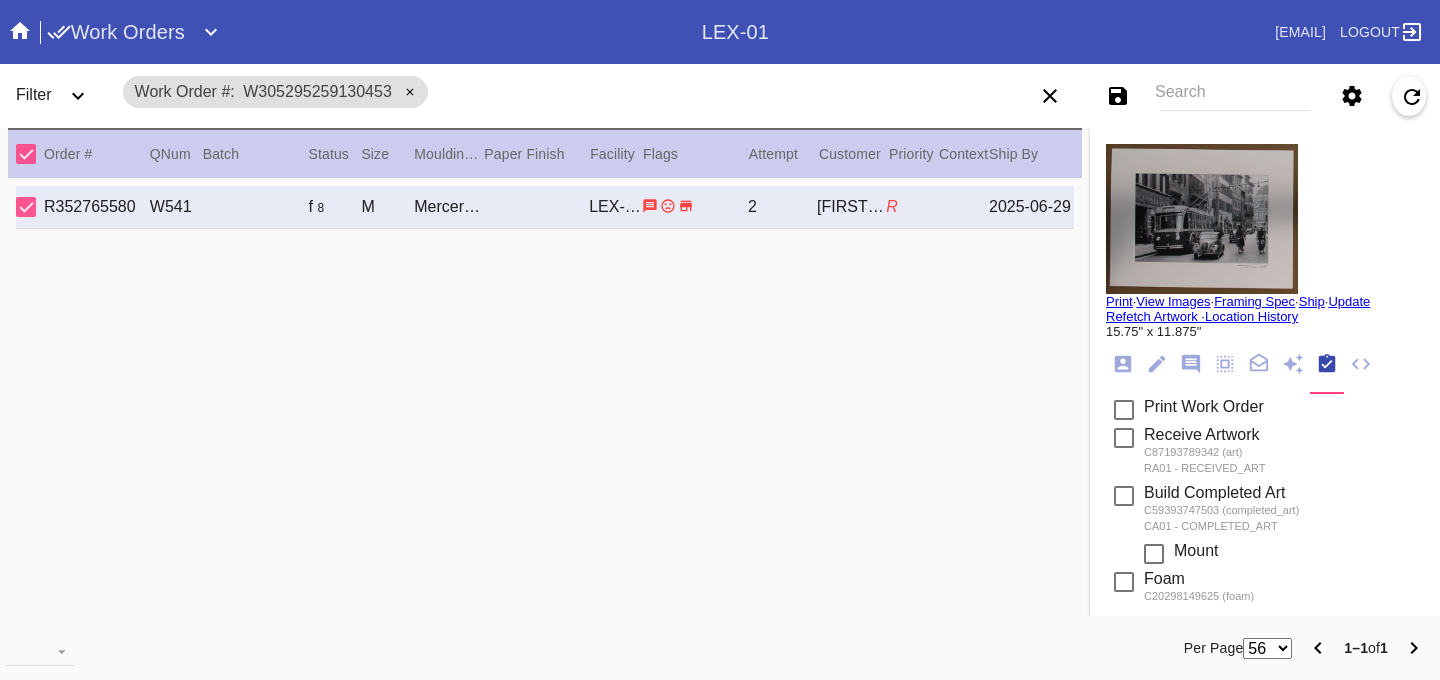 scroll, scrollTop: 321, scrollLeft: 0, axis: vertical 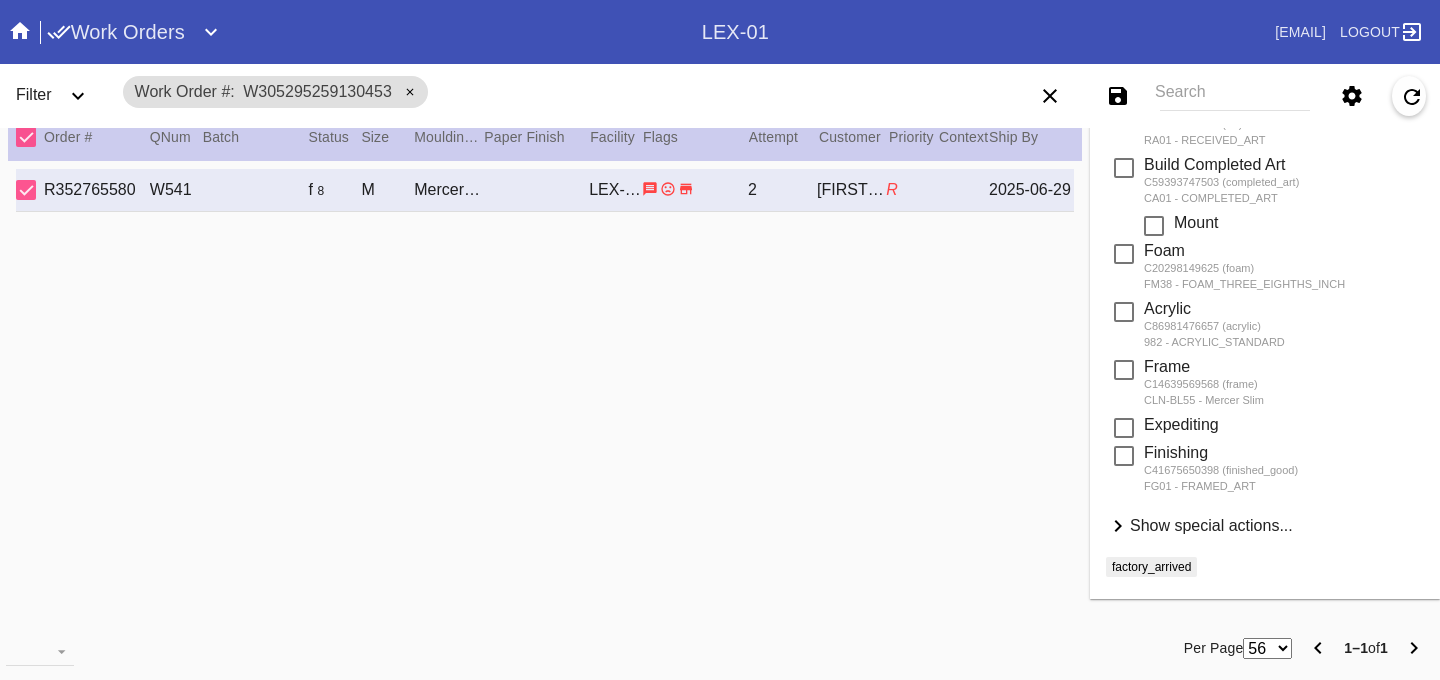 click on "Show special actions..." at bounding box center [1211, 525] 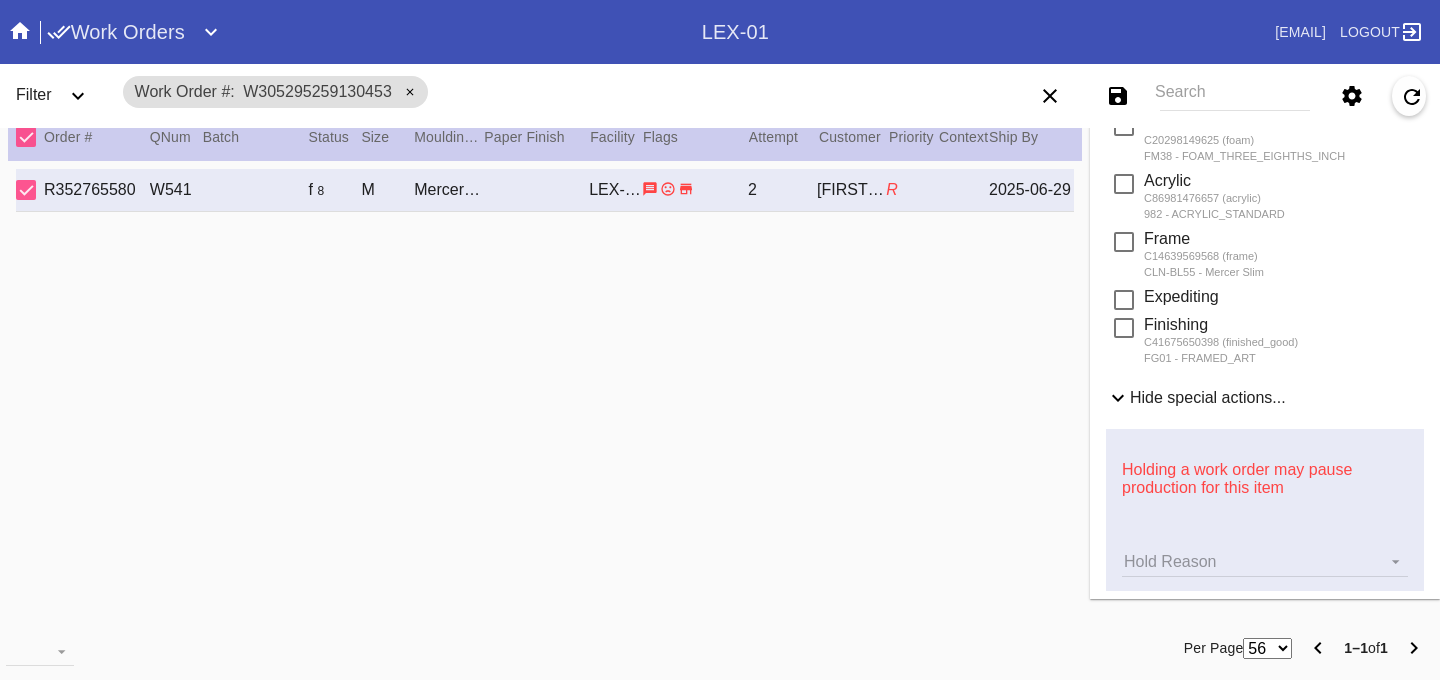 scroll, scrollTop: 484, scrollLeft: 0, axis: vertical 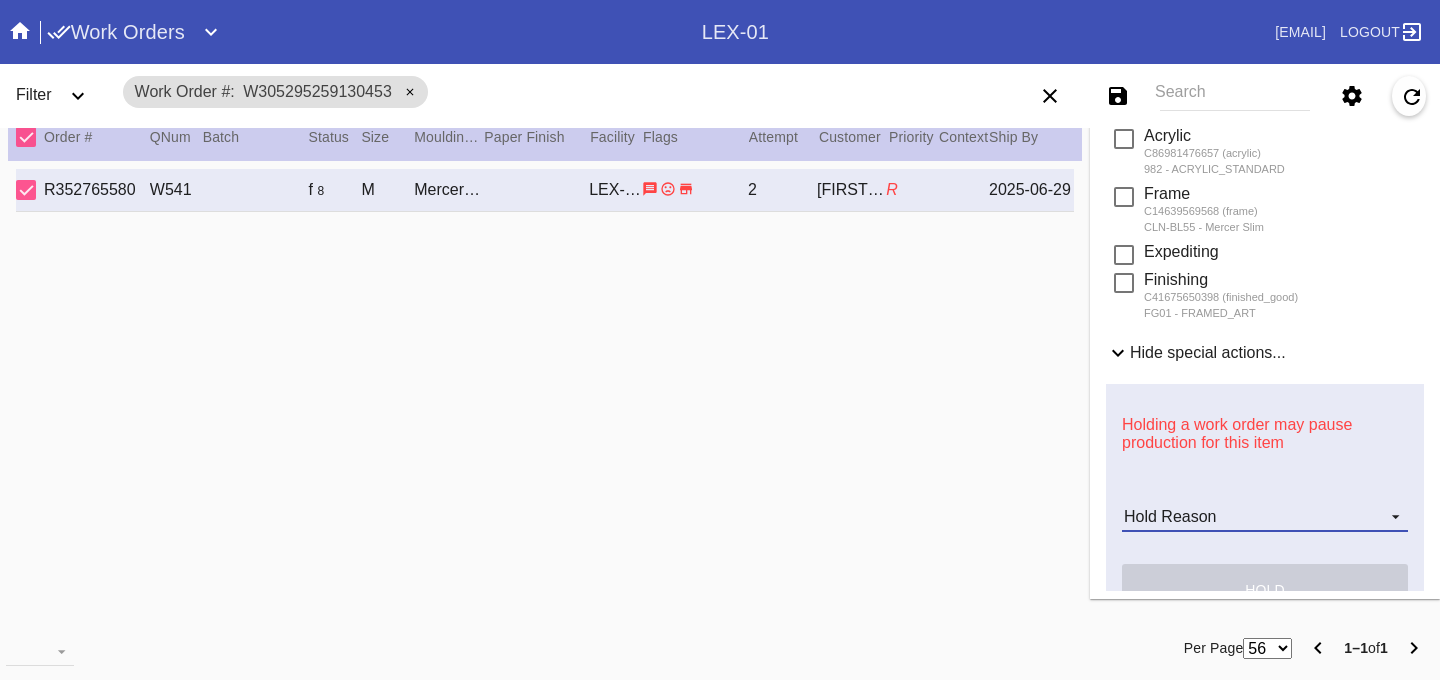 click on "Hold Reason Art Care Review Artwork Damaged F4B/Partnership Facility Out of Stock HPO Hold to Ship Investigation Lost in Studio Multi-Mat Details Not Received Order Change Request Out of Stock Proactive Outreach Pull for Production QA/Customer Approval Question Submitted Ready for Action Ready for Production Repair Replacement Ordered Retail GW Rework Sample Search and Rescue Transit to LEX01 Transit to PHL01 Update Work Order" at bounding box center (1265, 517) 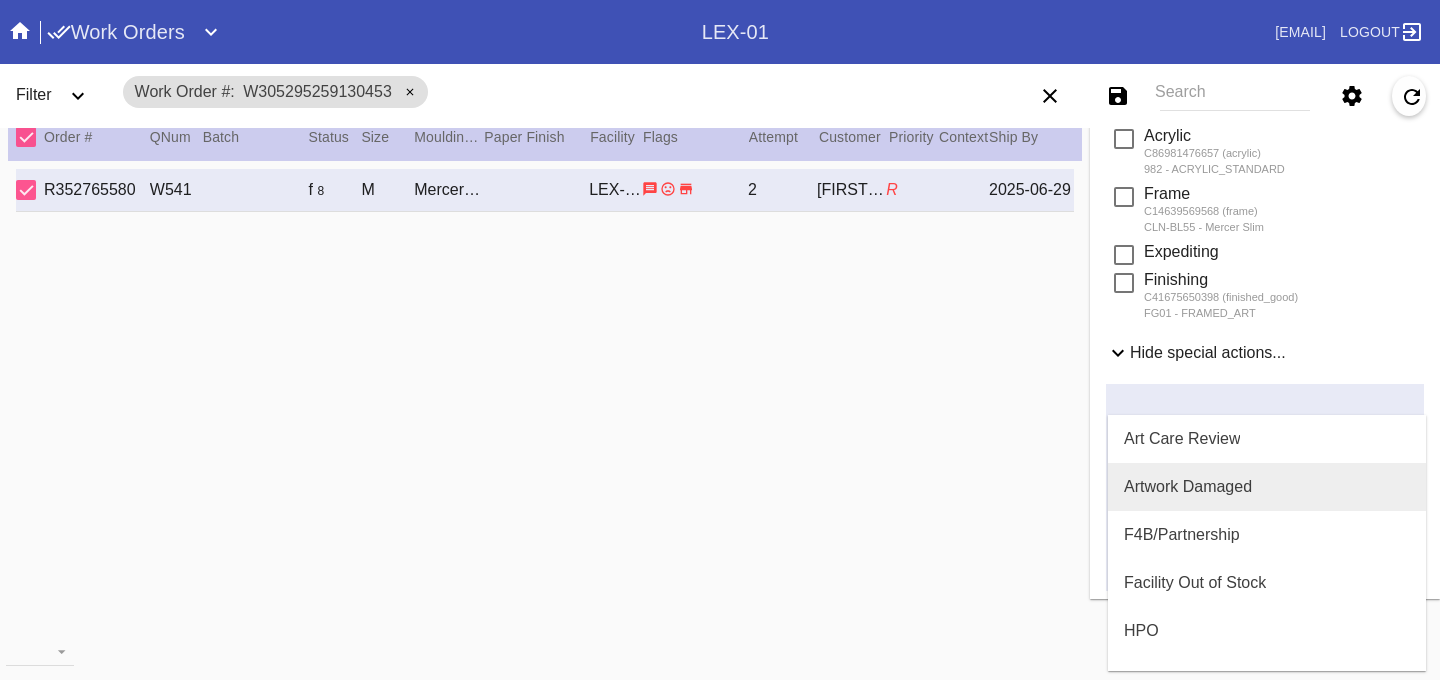 click on "Artwork Damaged" at bounding box center [1188, 487] 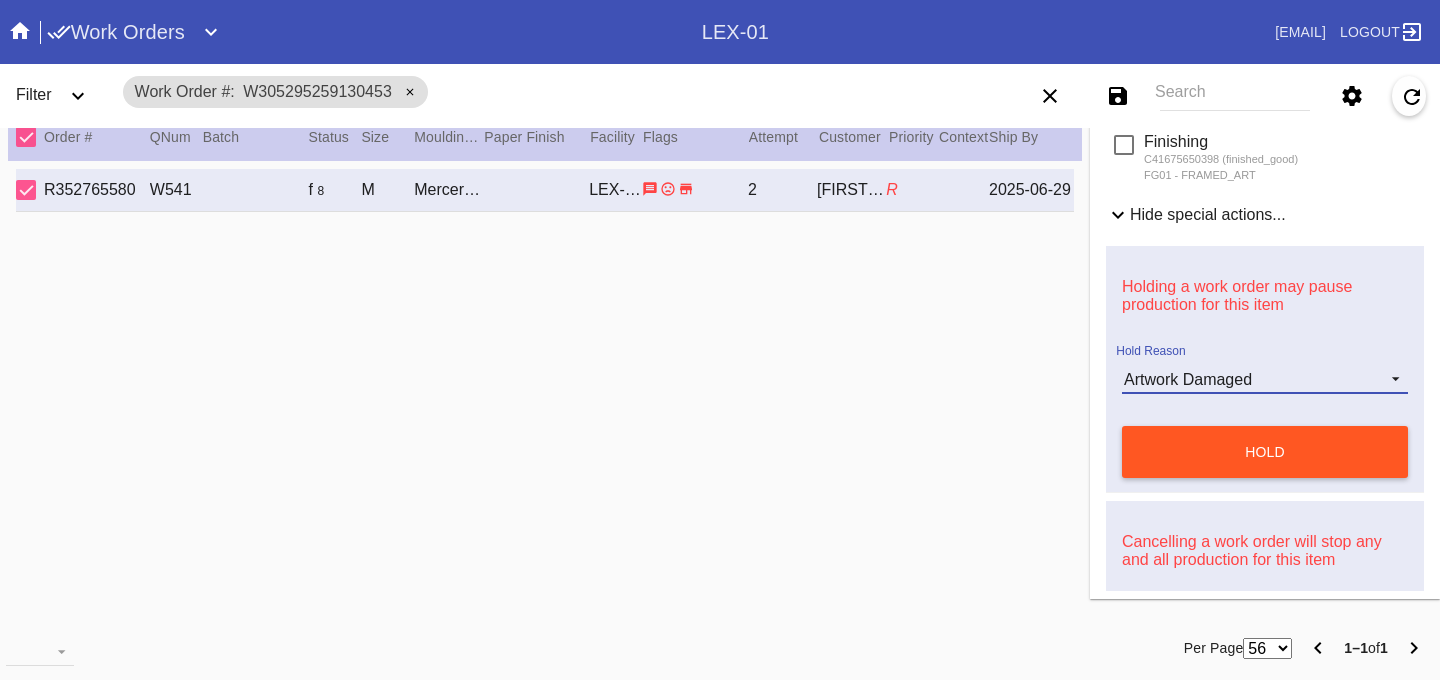 scroll, scrollTop: 624, scrollLeft: 0, axis: vertical 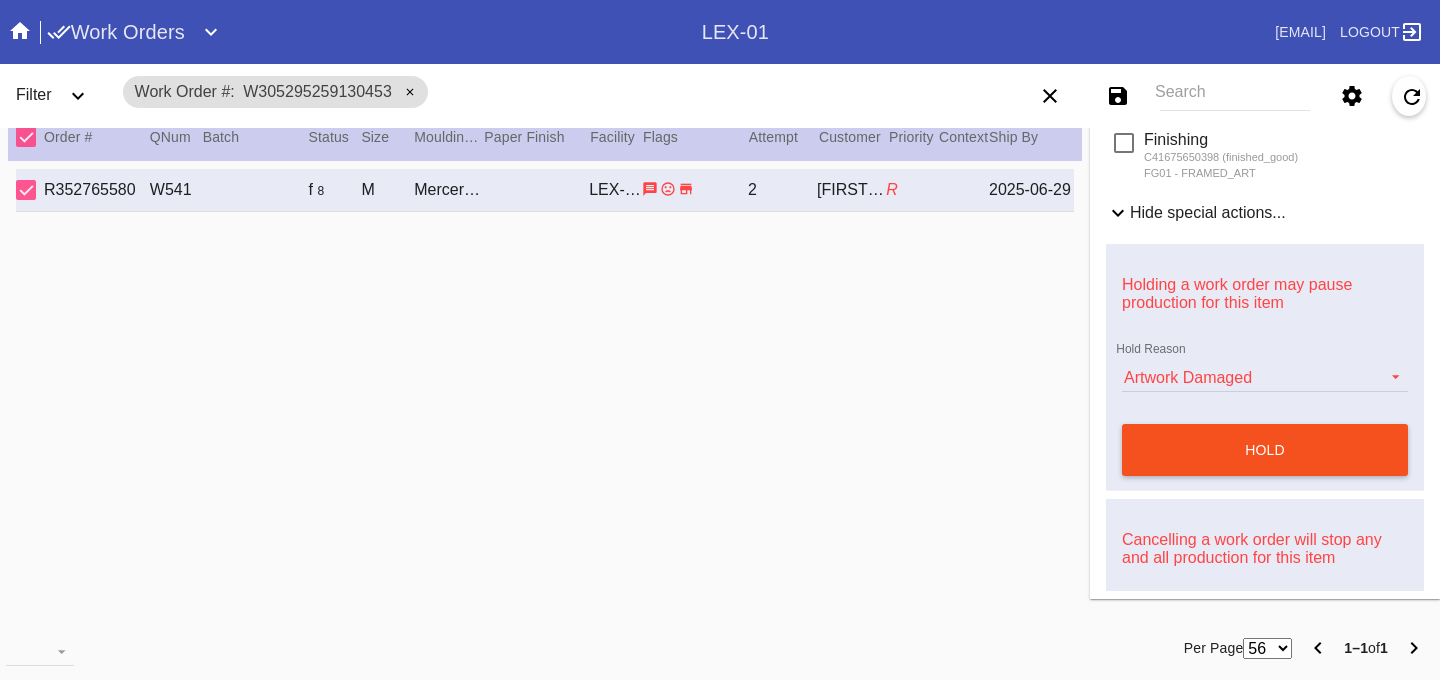 click on "hold" at bounding box center [1265, 450] 